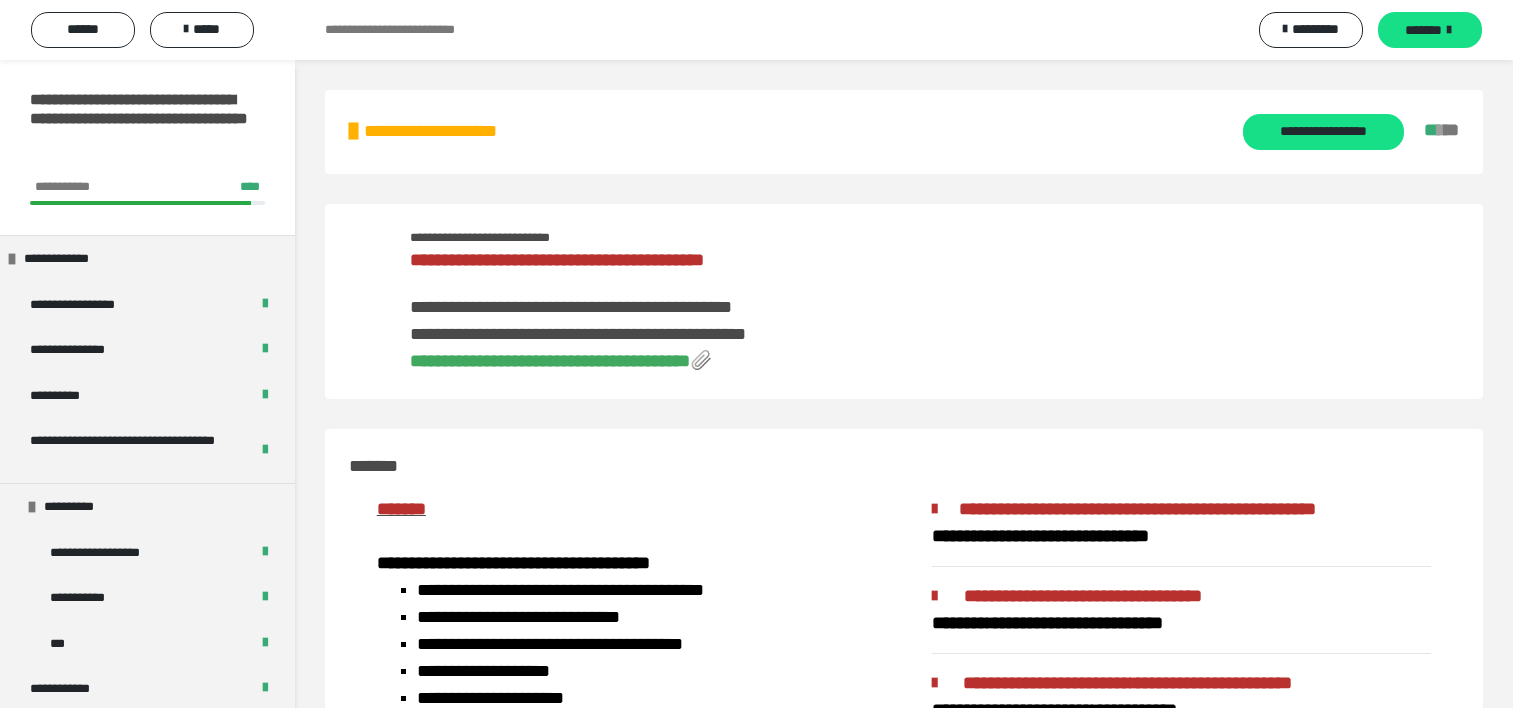 scroll, scrollTop: 3368, scrollLeft: 0, axis: vertical 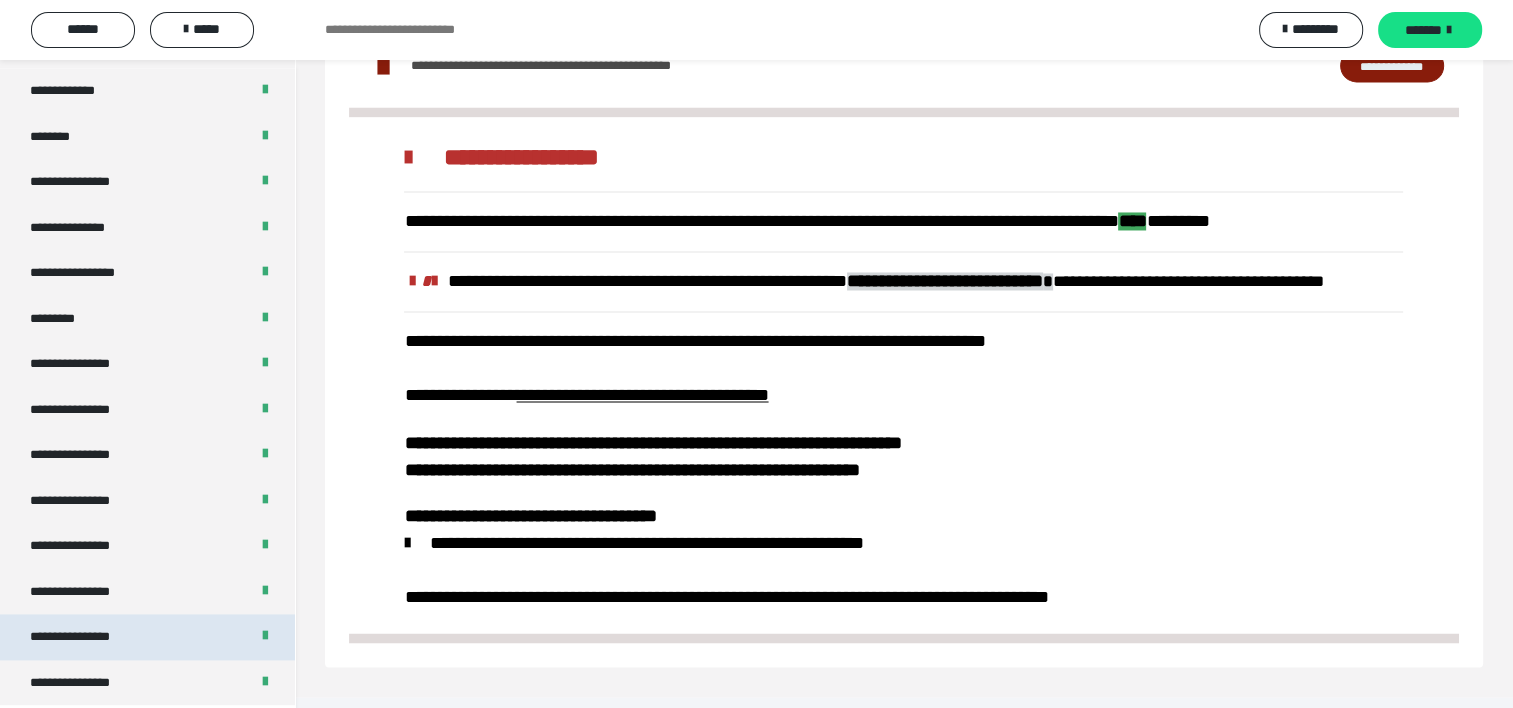 click on "**********" at bounding box center [147, 637] 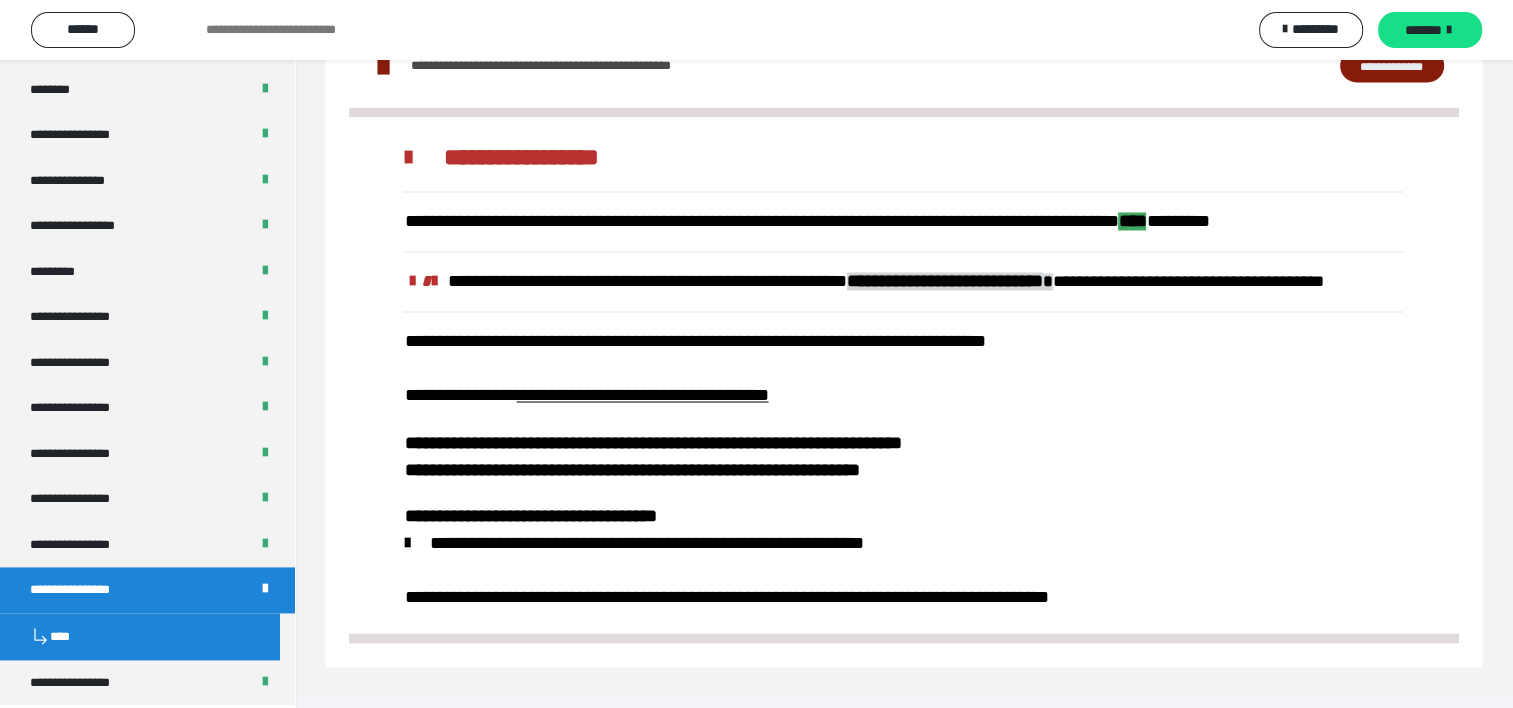scroll, scrollTop: 60, scrollLeft: 0, axis: vertical 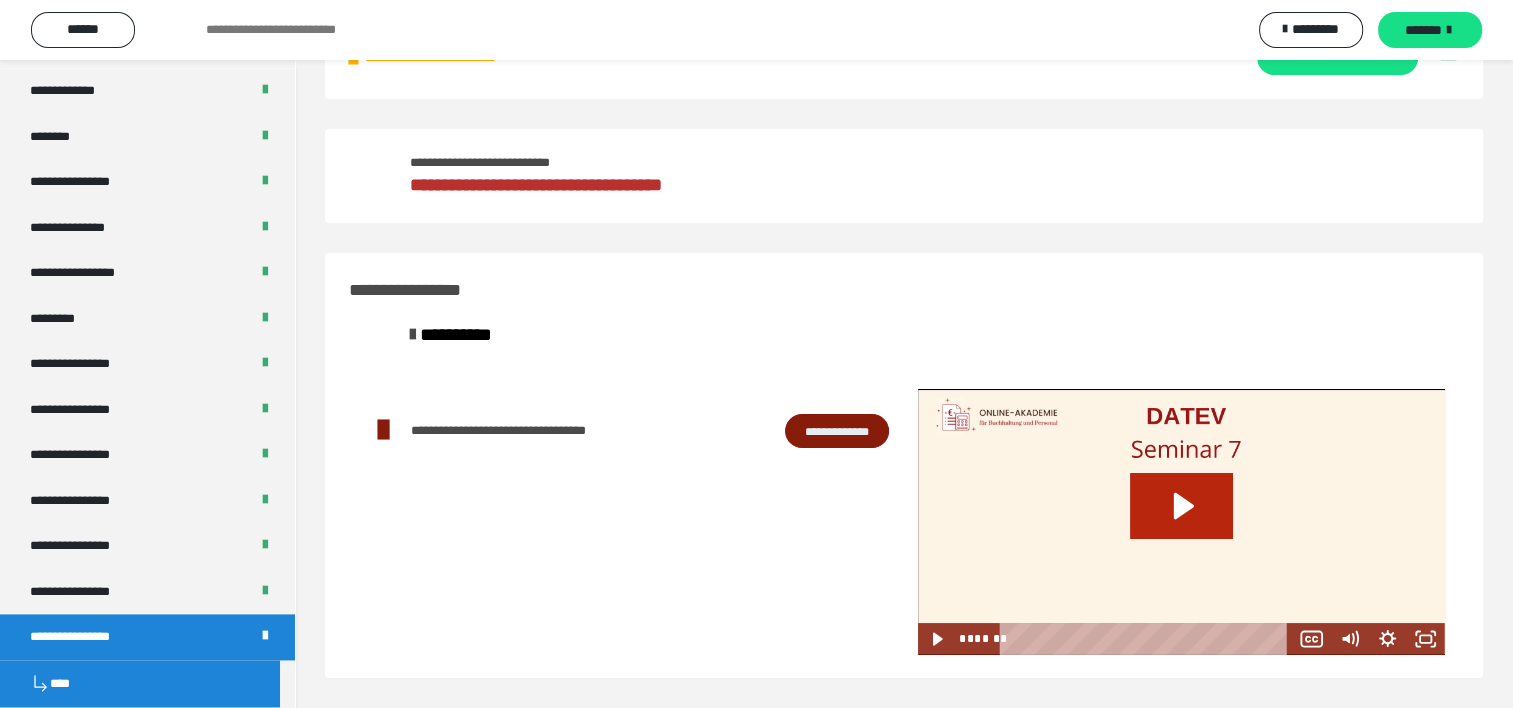 click 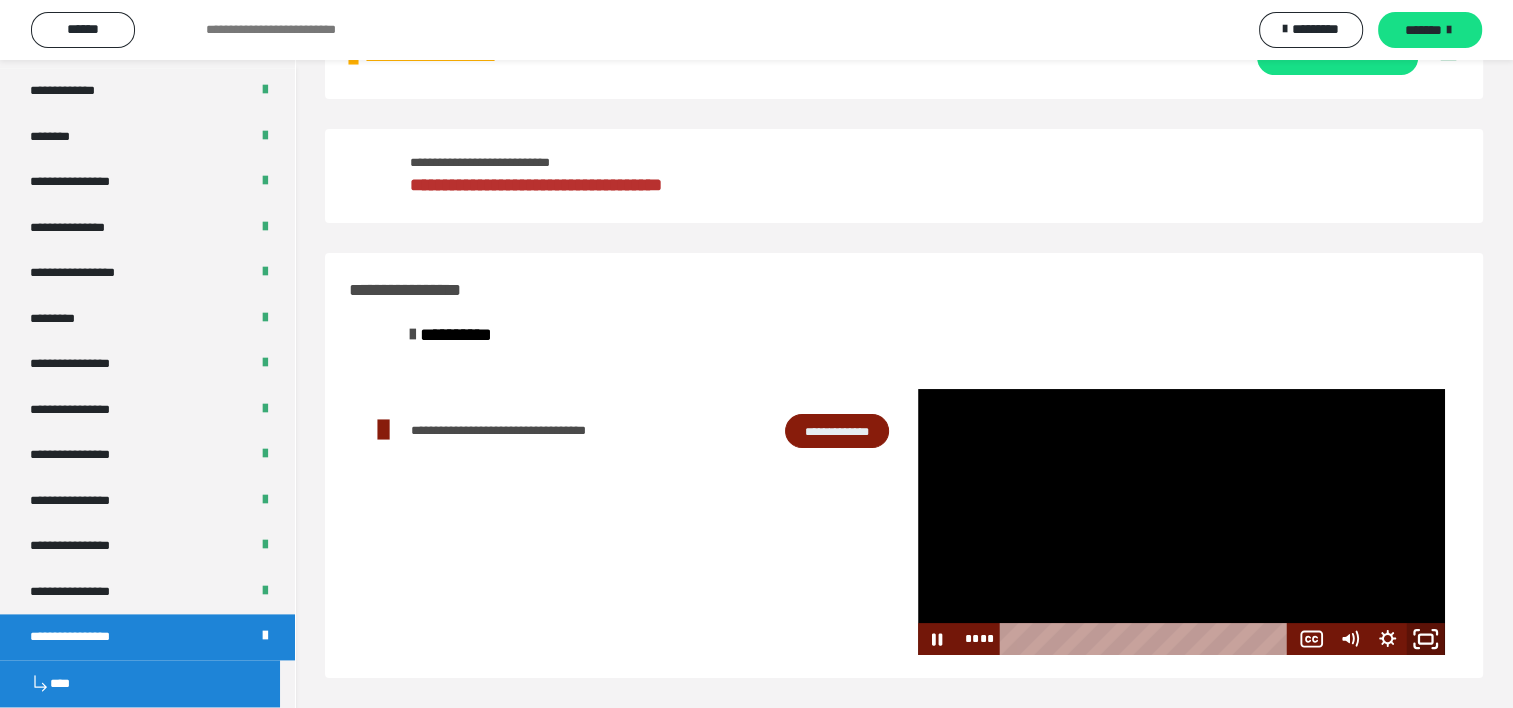 click 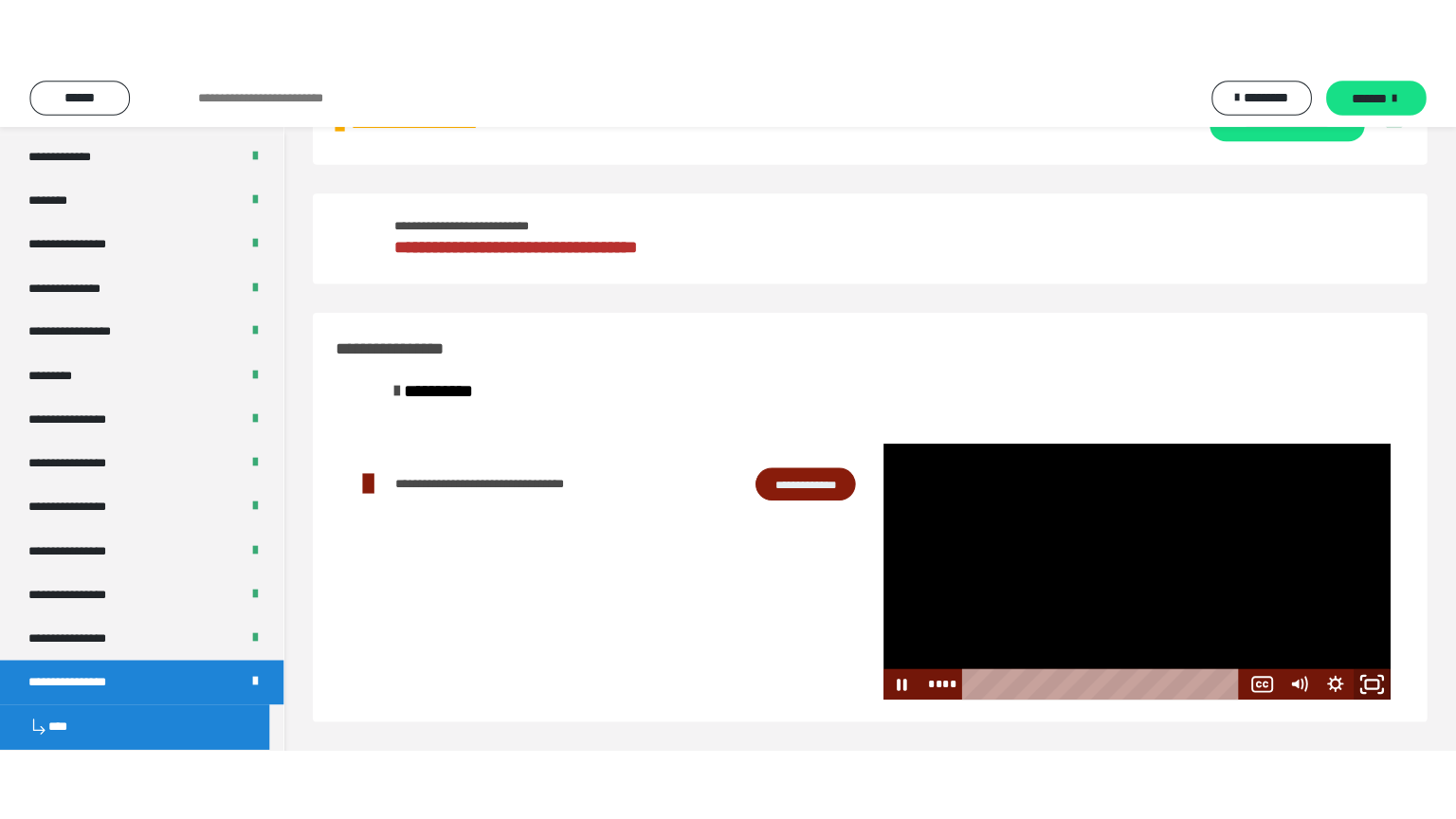 scroll, scrollTop: 57, scrollLeft: 0, axis: vertical 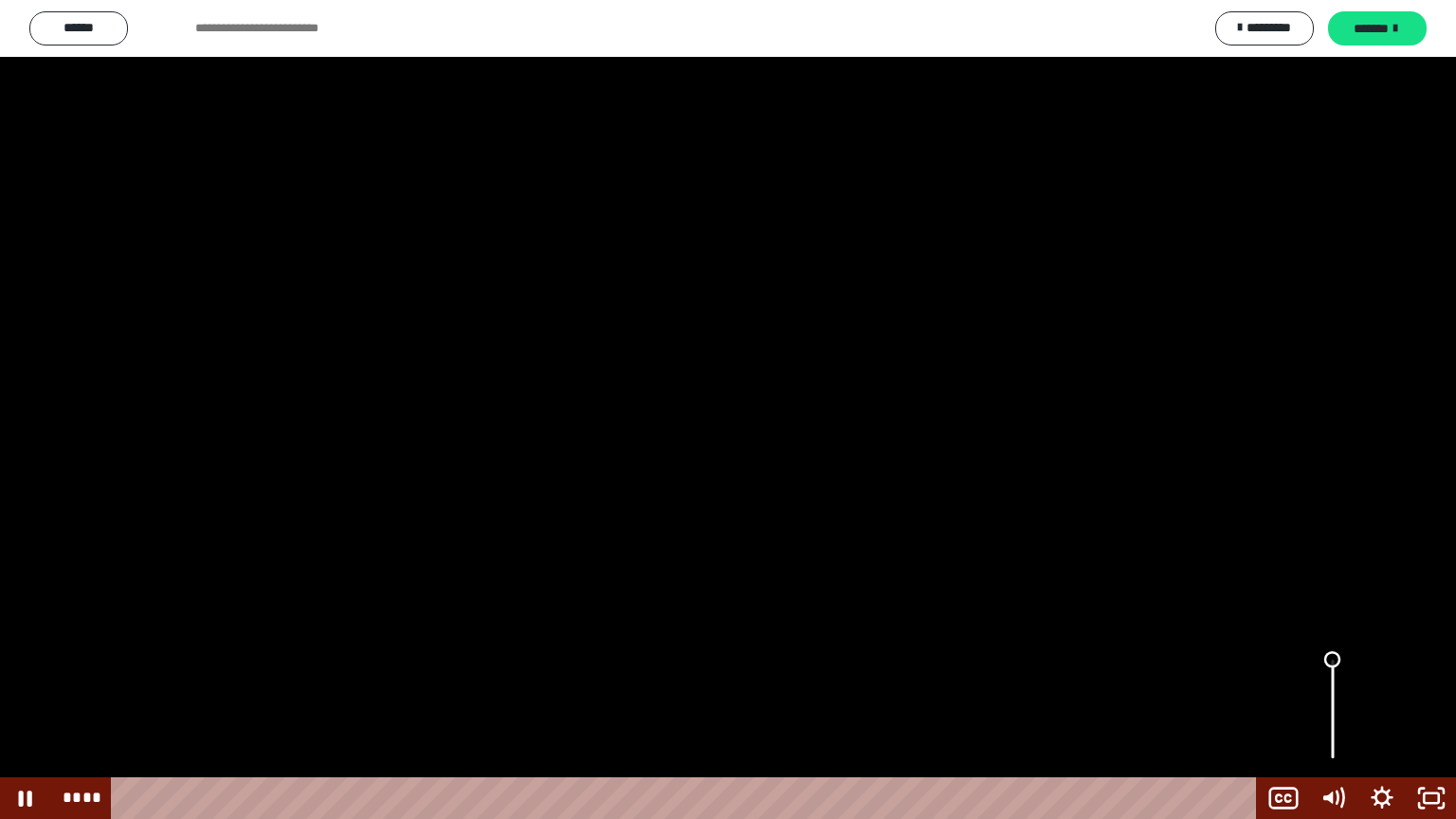 drag, startPoint x: 1332, startPoint y: 664, endPoint x: 1334, endPoint y: 652, distance: 12.165525 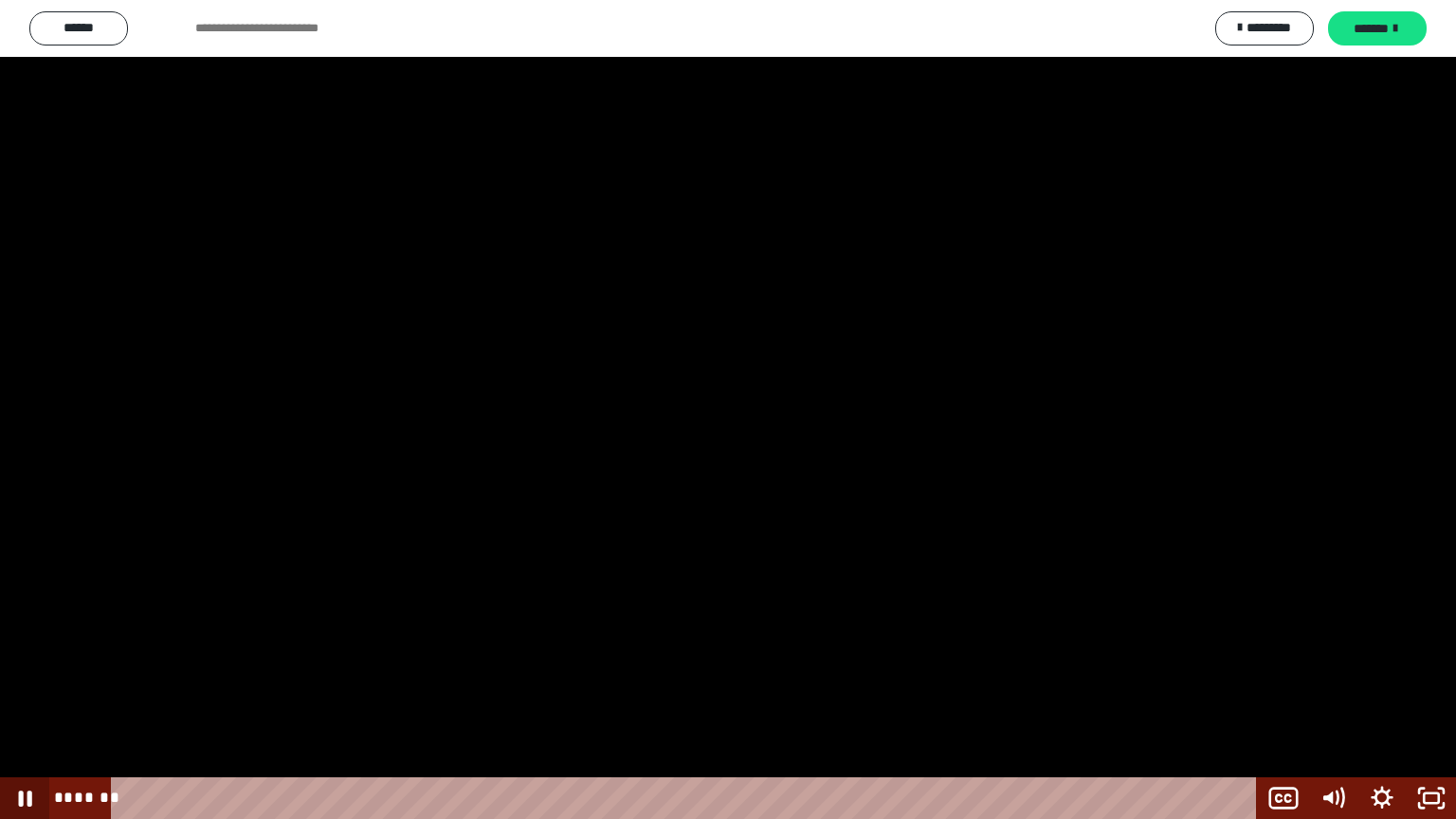 click 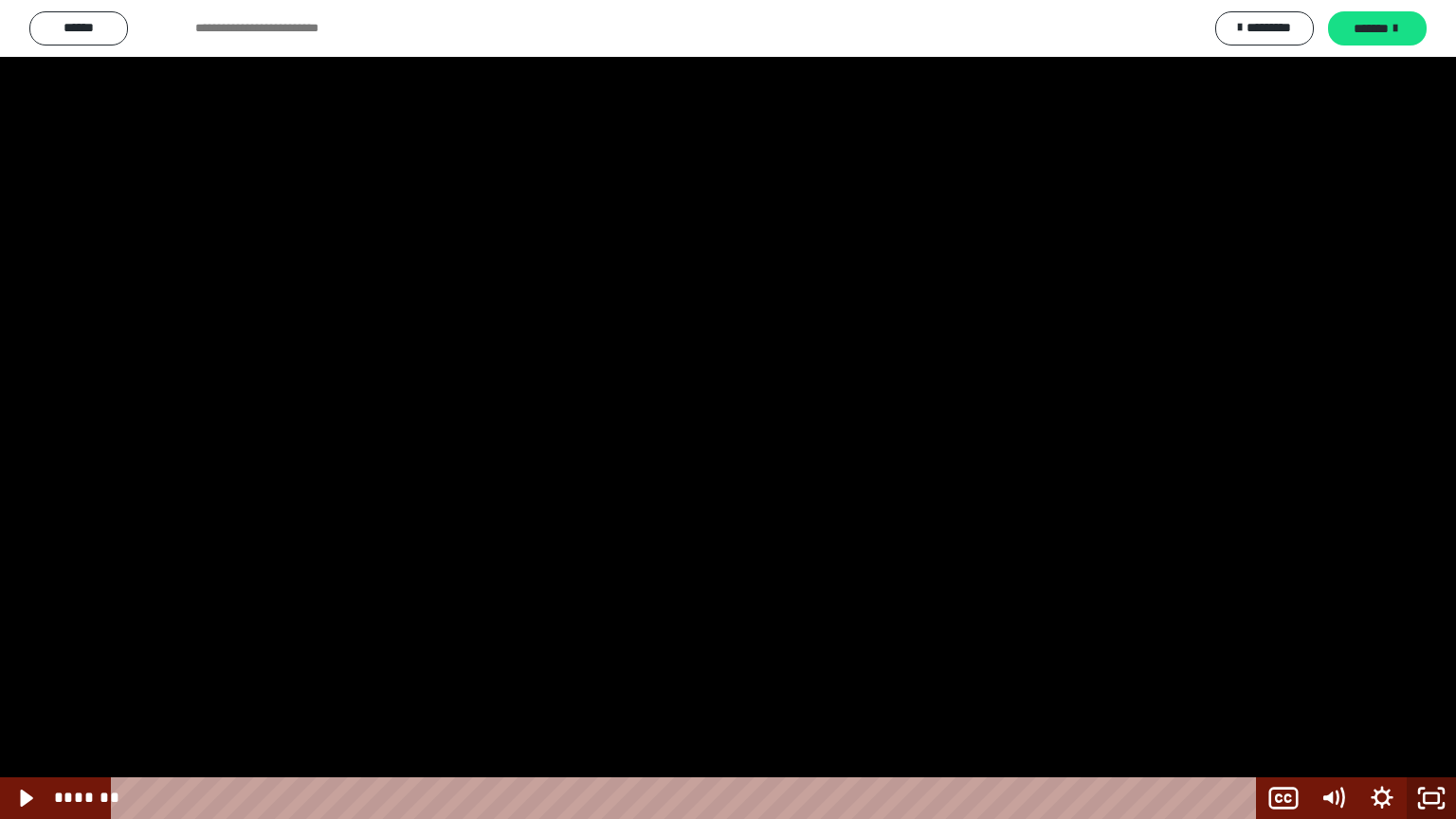 click 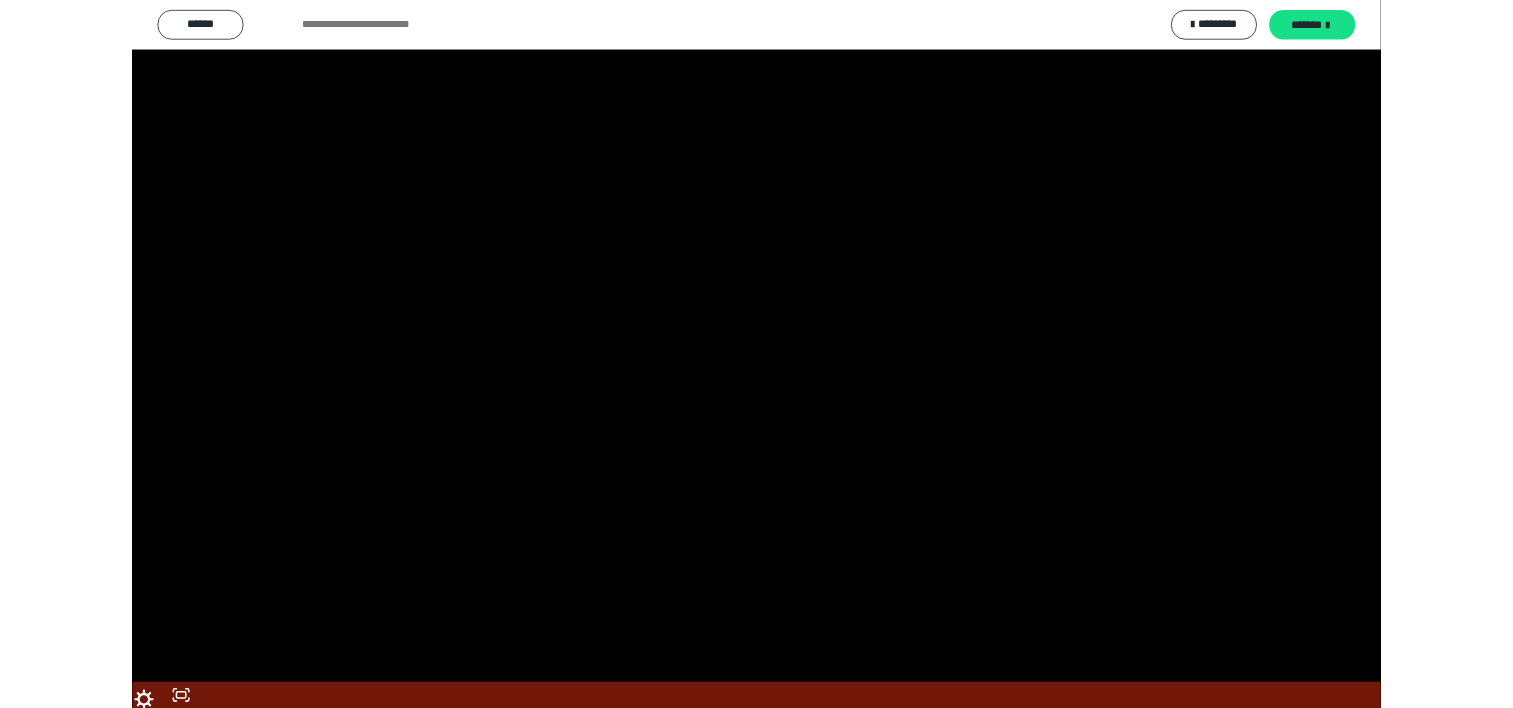 scroll, scrollTop: 2544, scrollLeft: 0, axis: vertical 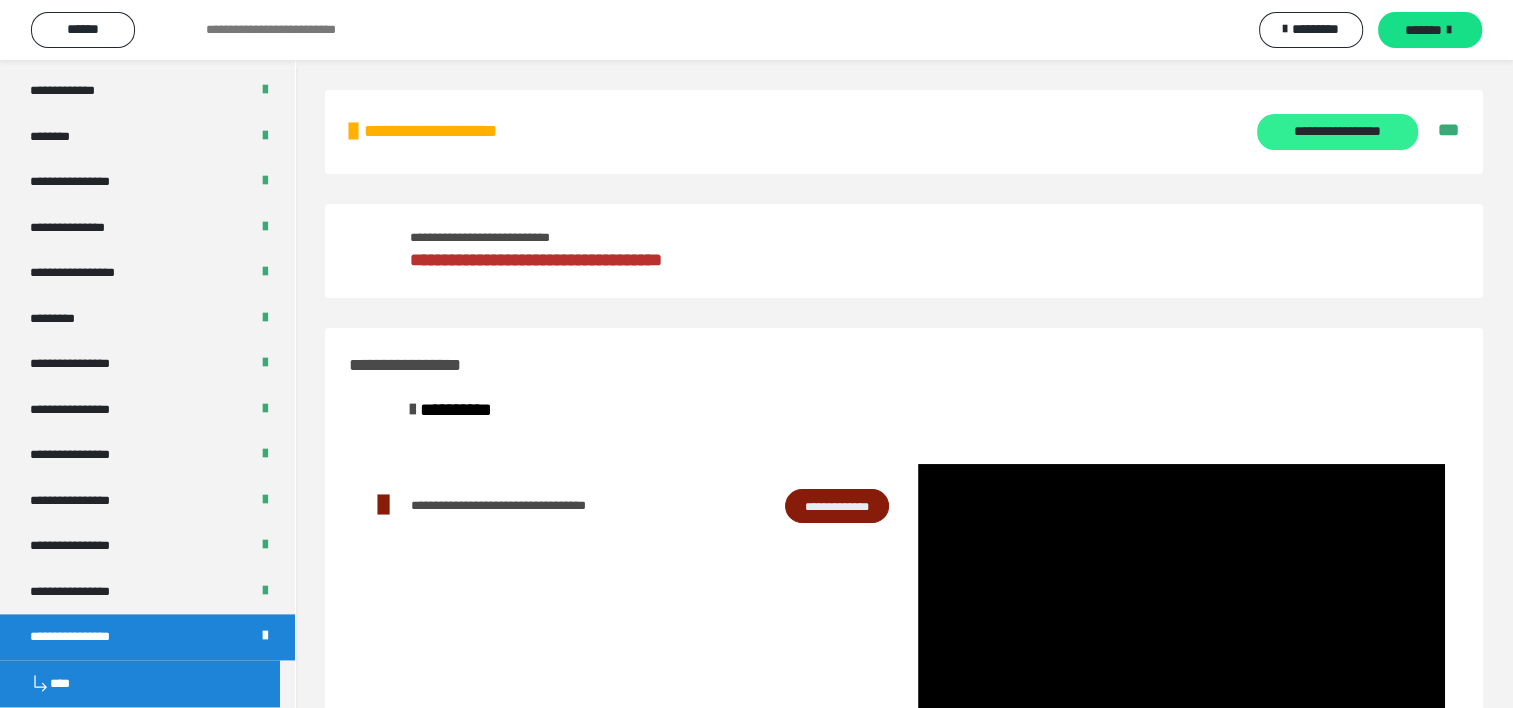 click on "**********" at bounding box center [1337, 132] 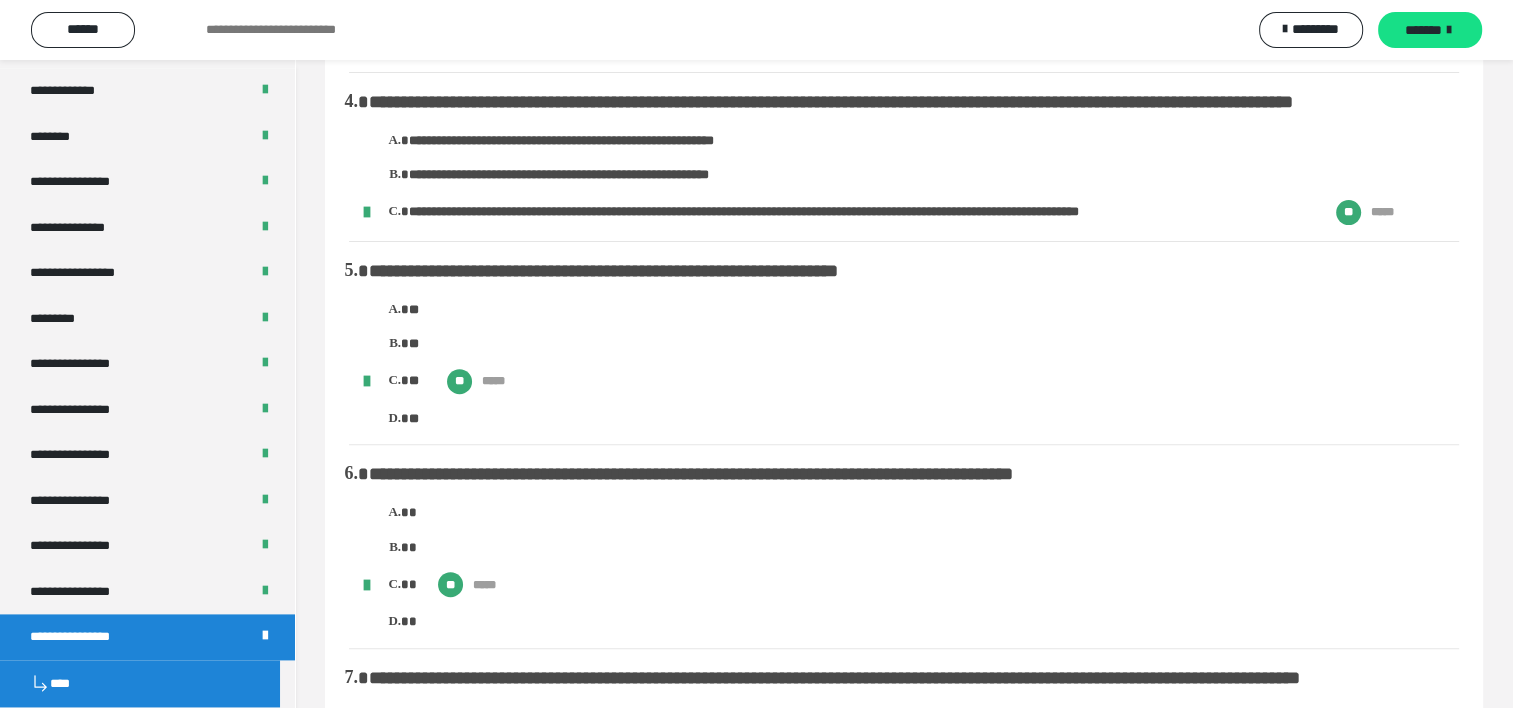 scroll, scrollTop: 374, scrollLeft: 0, axis: vertical 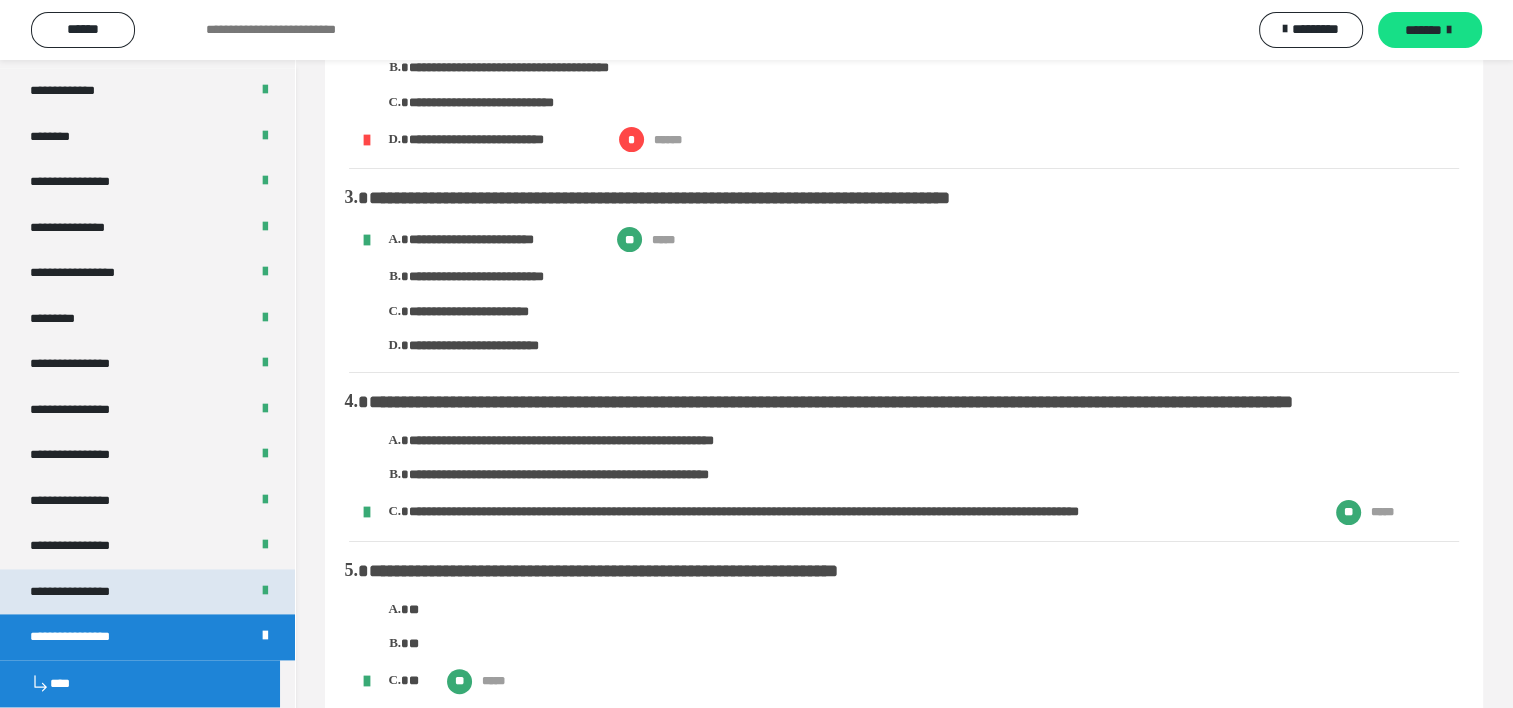 click on "**********" at bounding box center [147, 592] 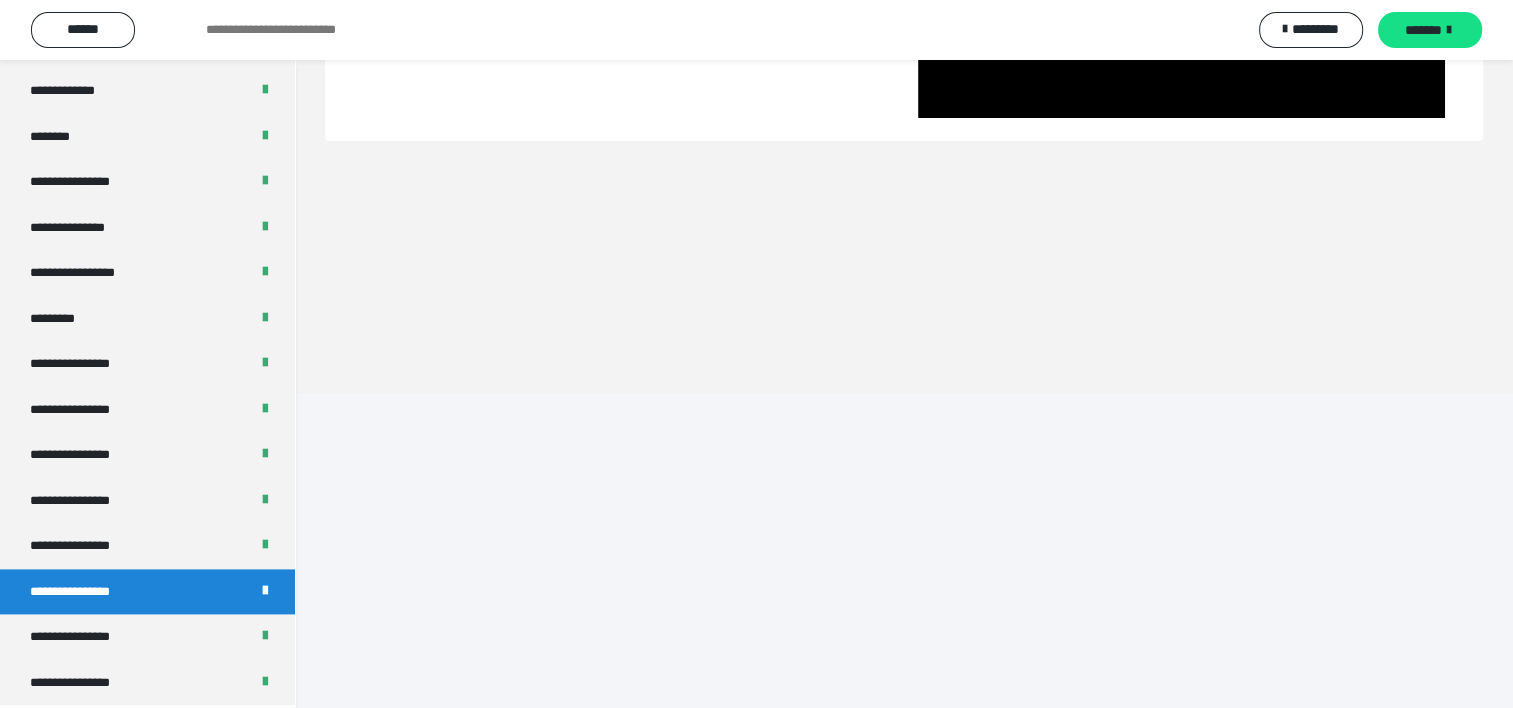 scroll, scrollTop: 60, scrollLeft: 0, axis: vertical 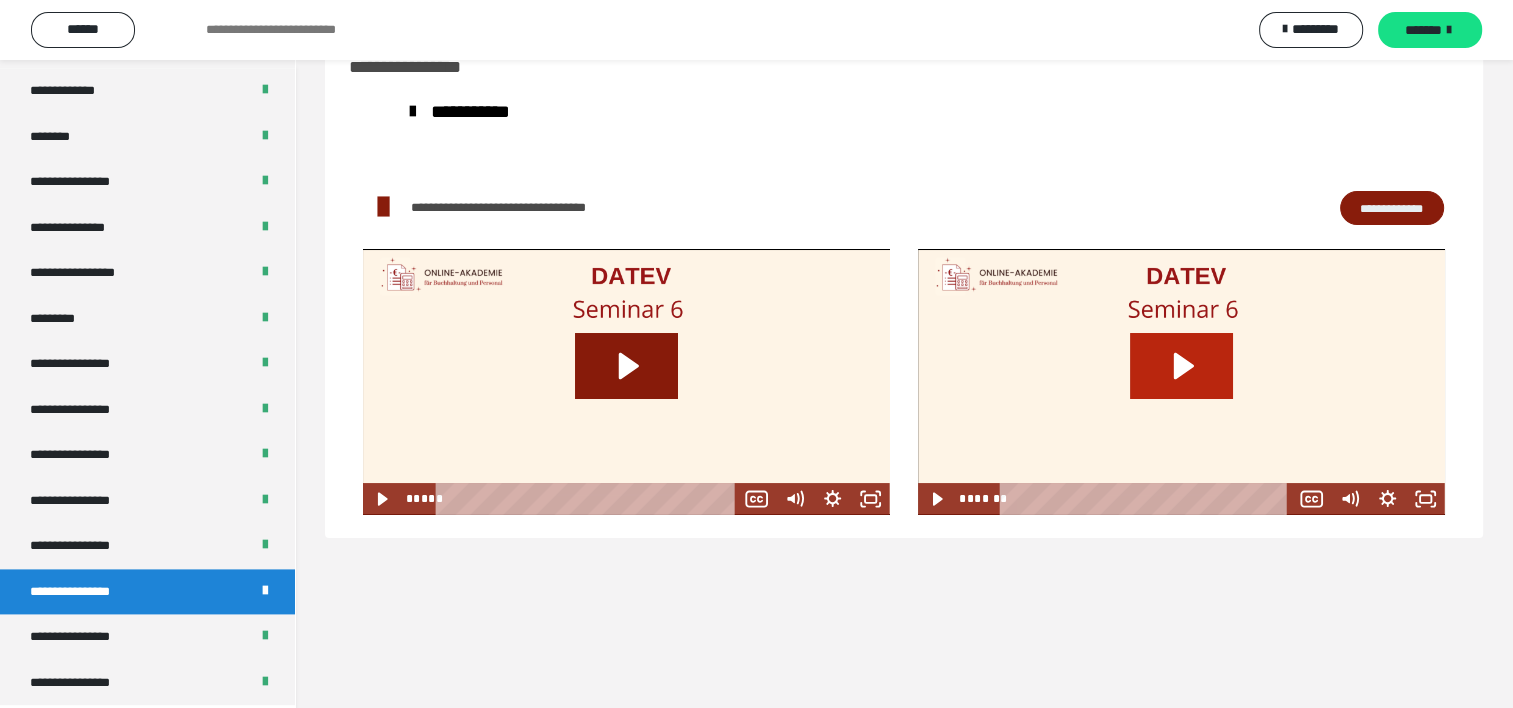 click 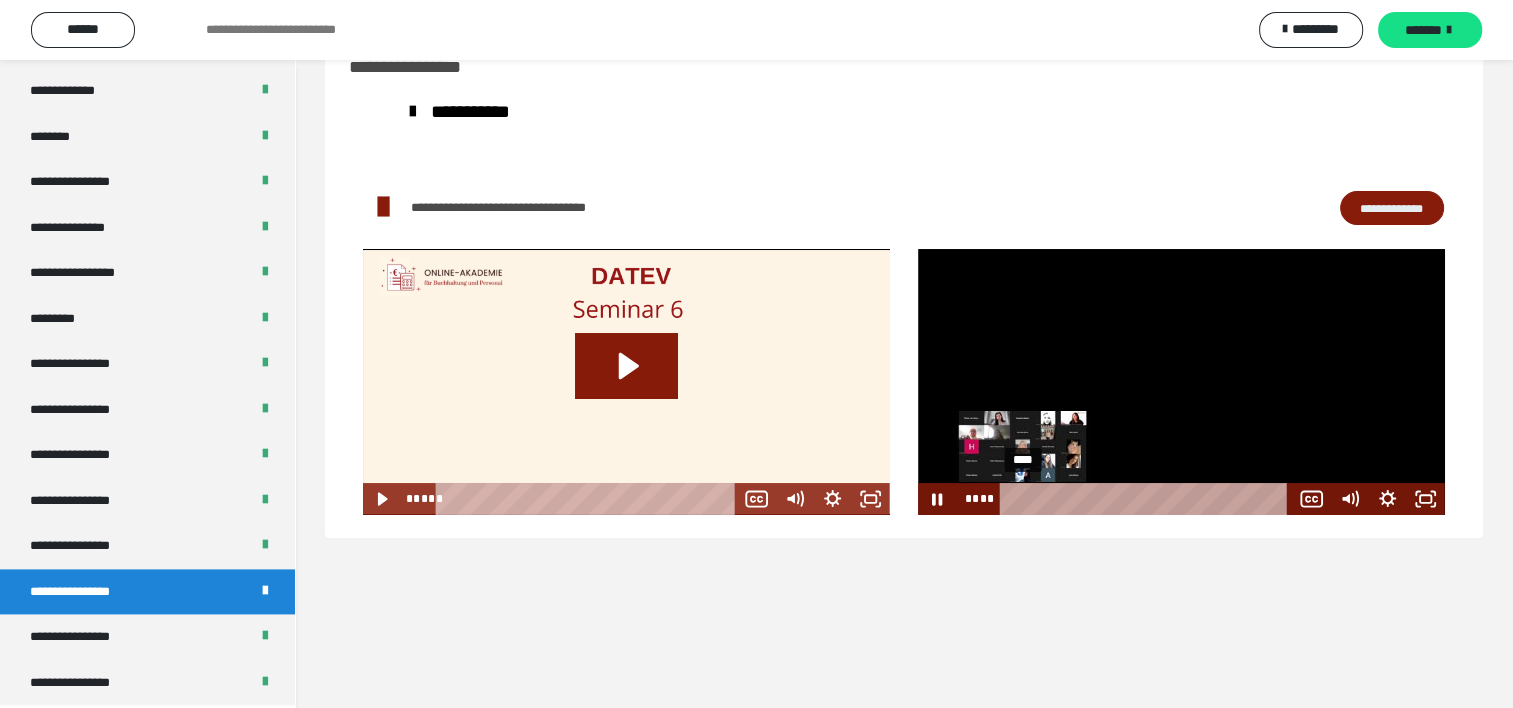 click on "****" at bounding box center [1148, 499] 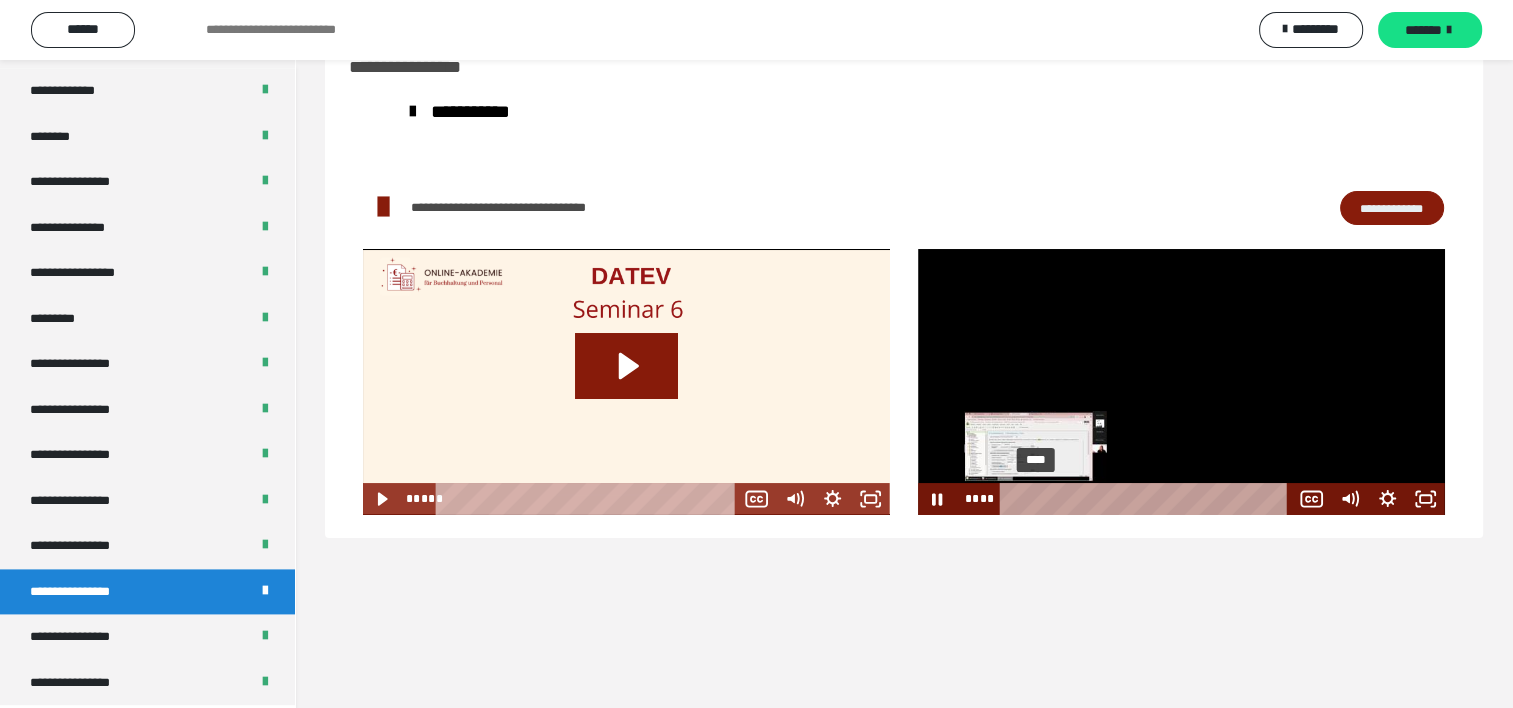 click on "****" at bounding box center [1148, 499] 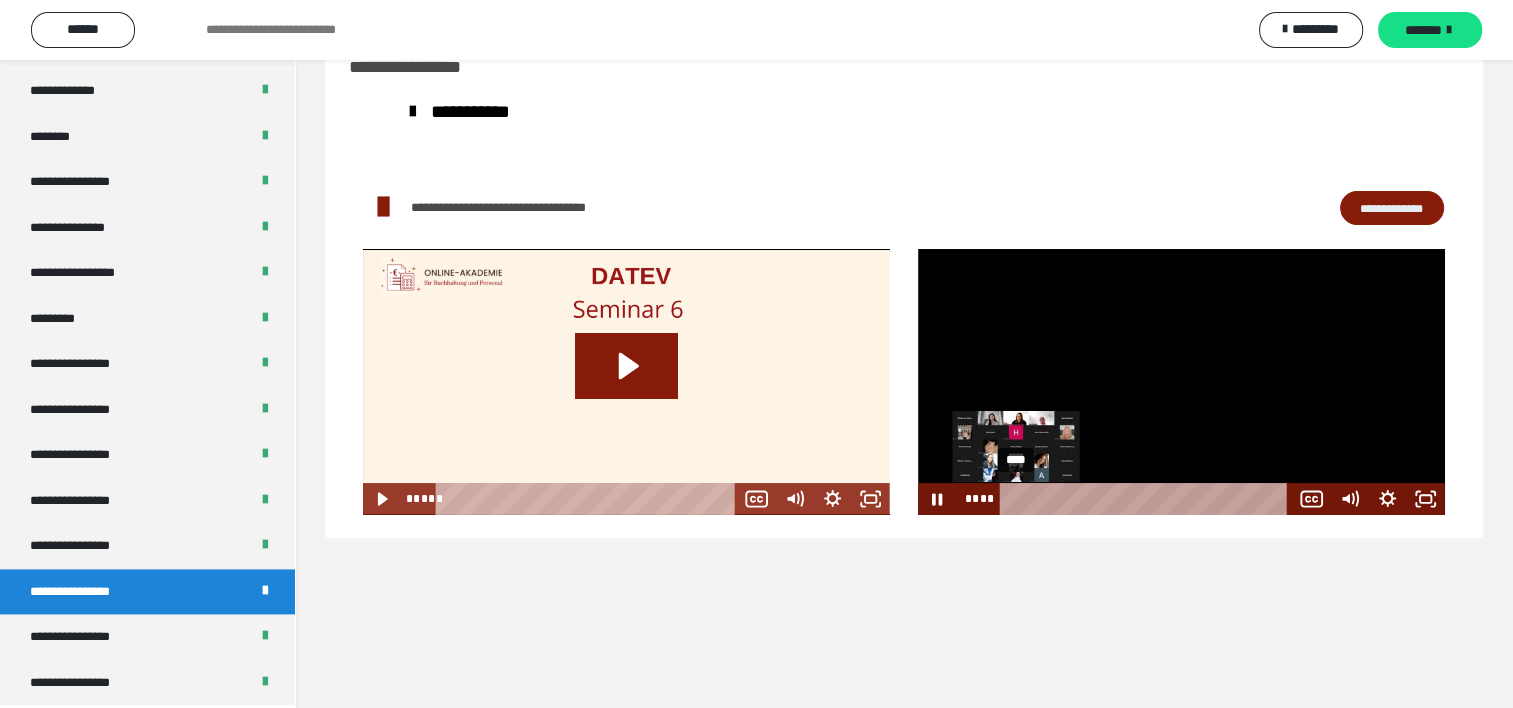 click on "****" at bounding box center [1148, 499] 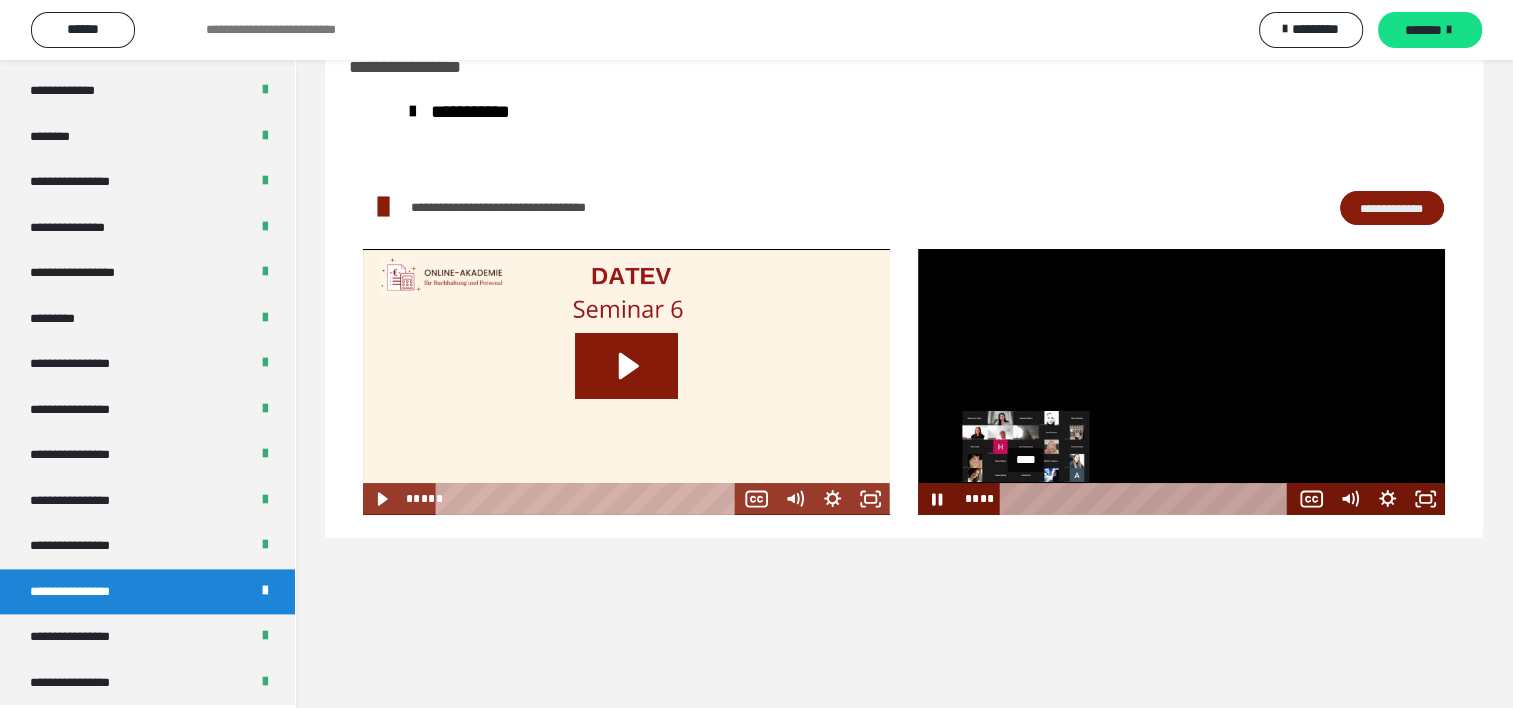 click on "****" at bounding box center (1148, 499) 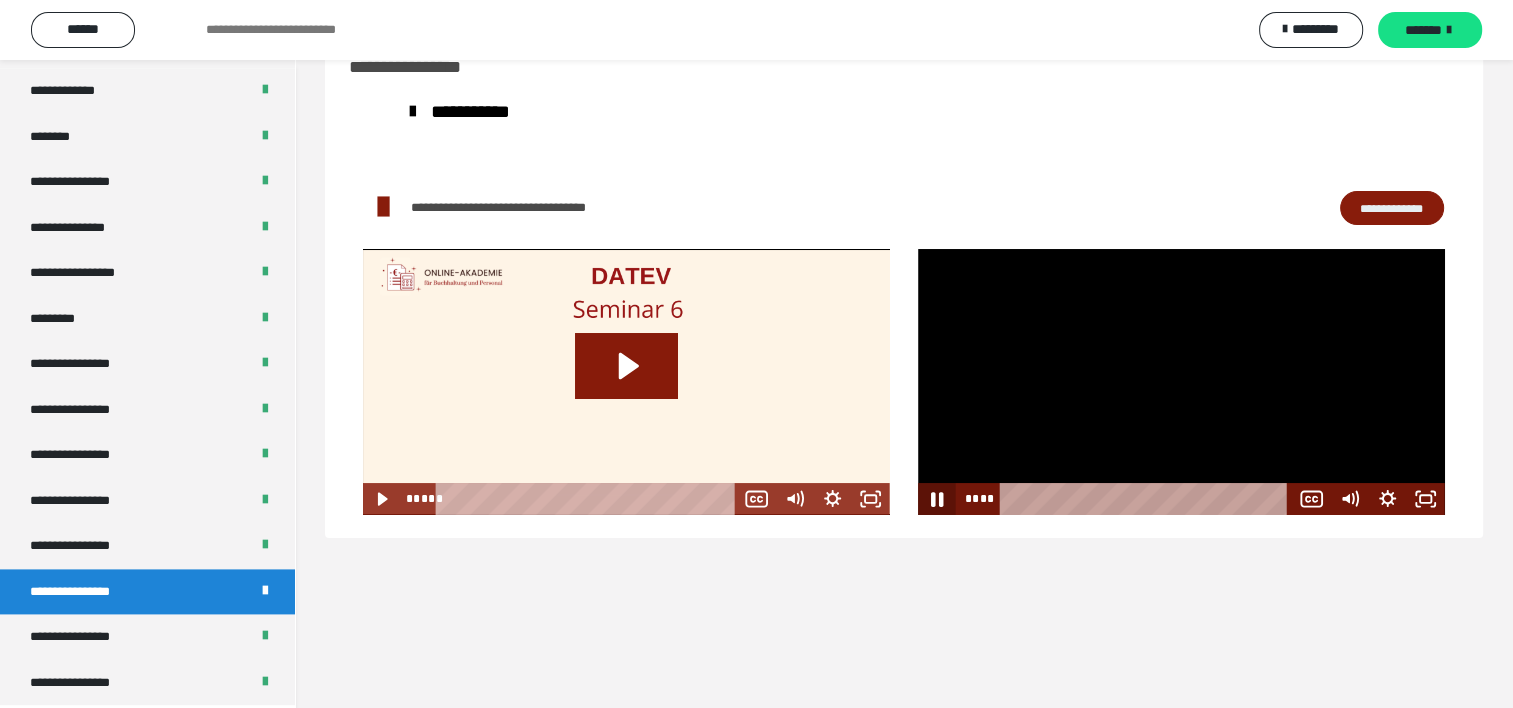 click 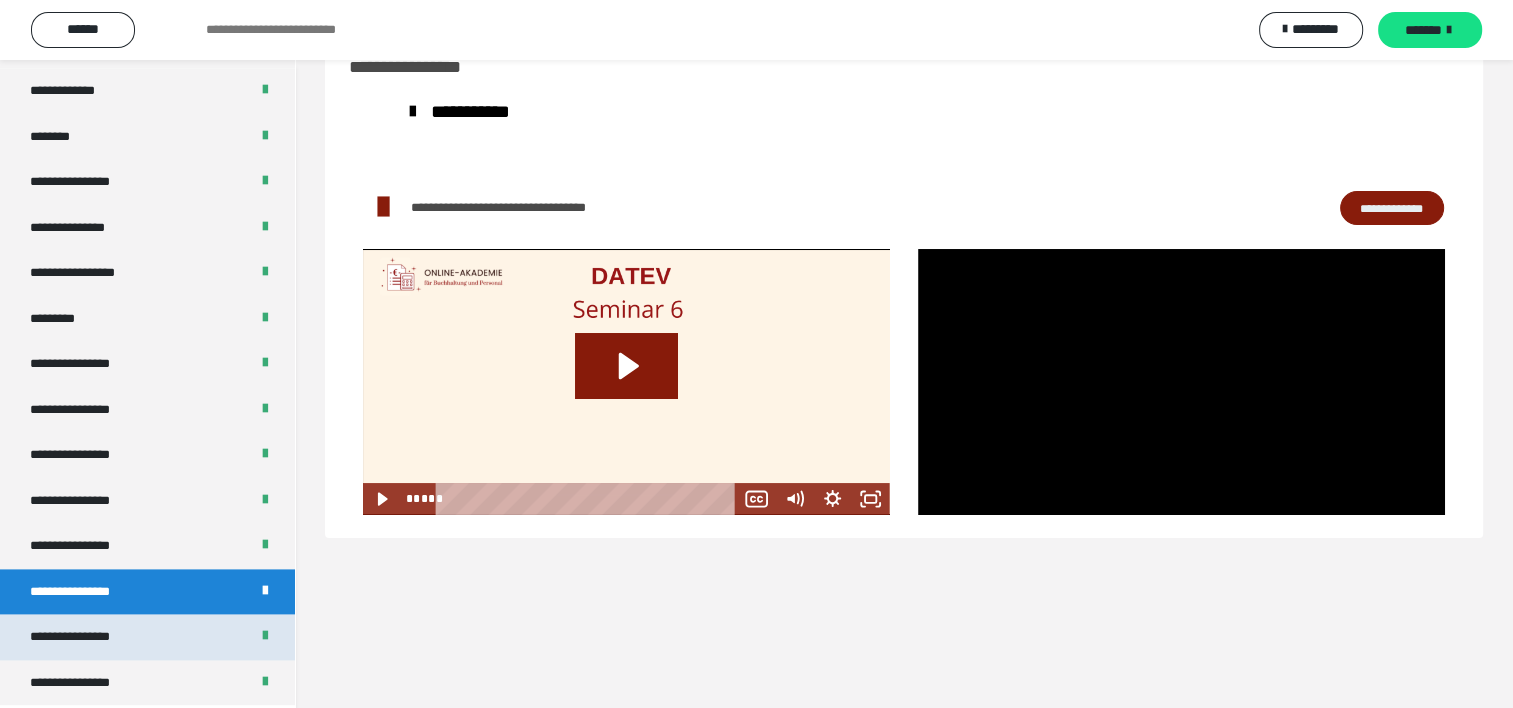 click on "**********" at bounding box center (147, 637) 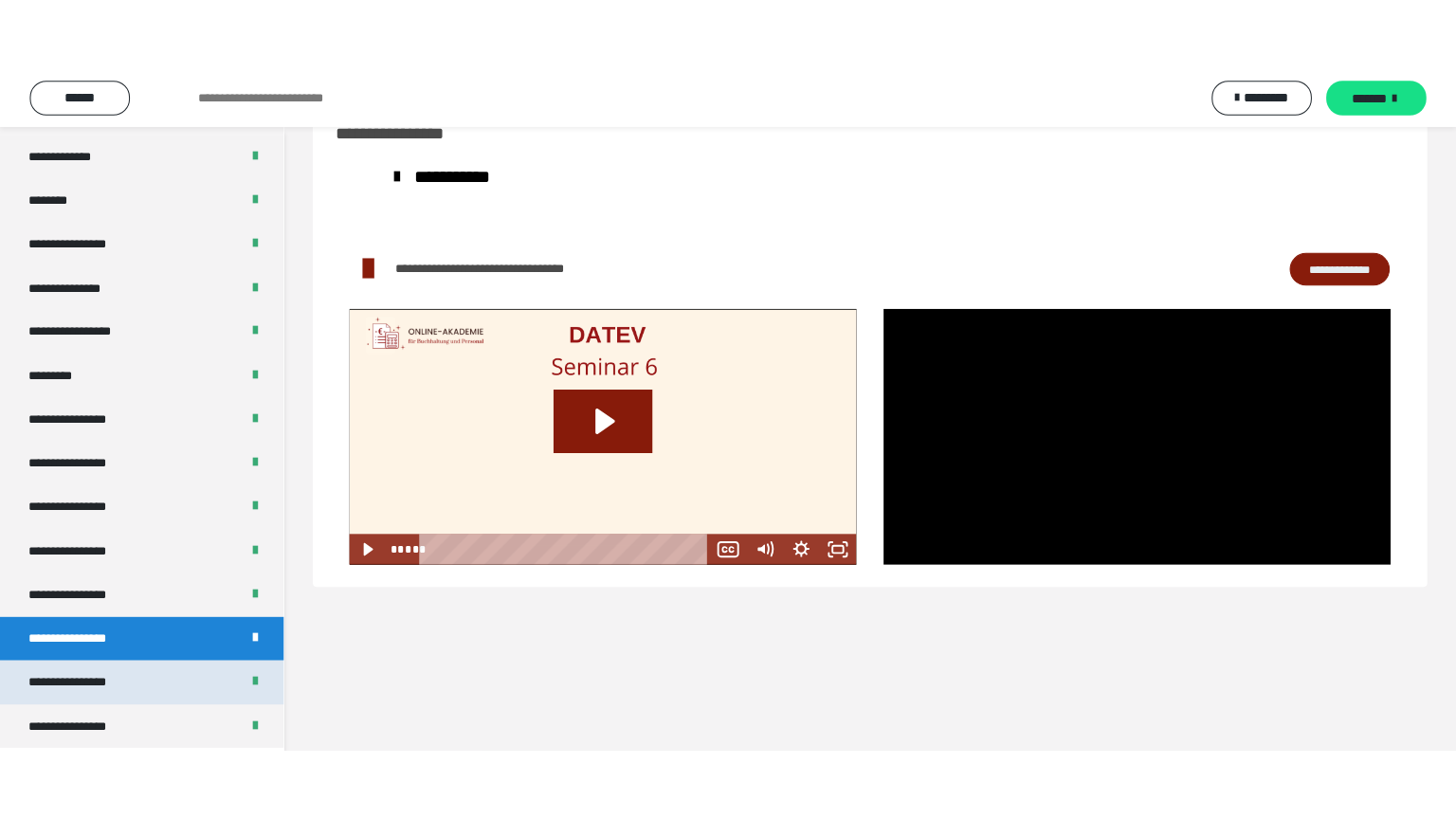 scroll, scrollTop: 2412, scrollLeft: 0, axis: vertical 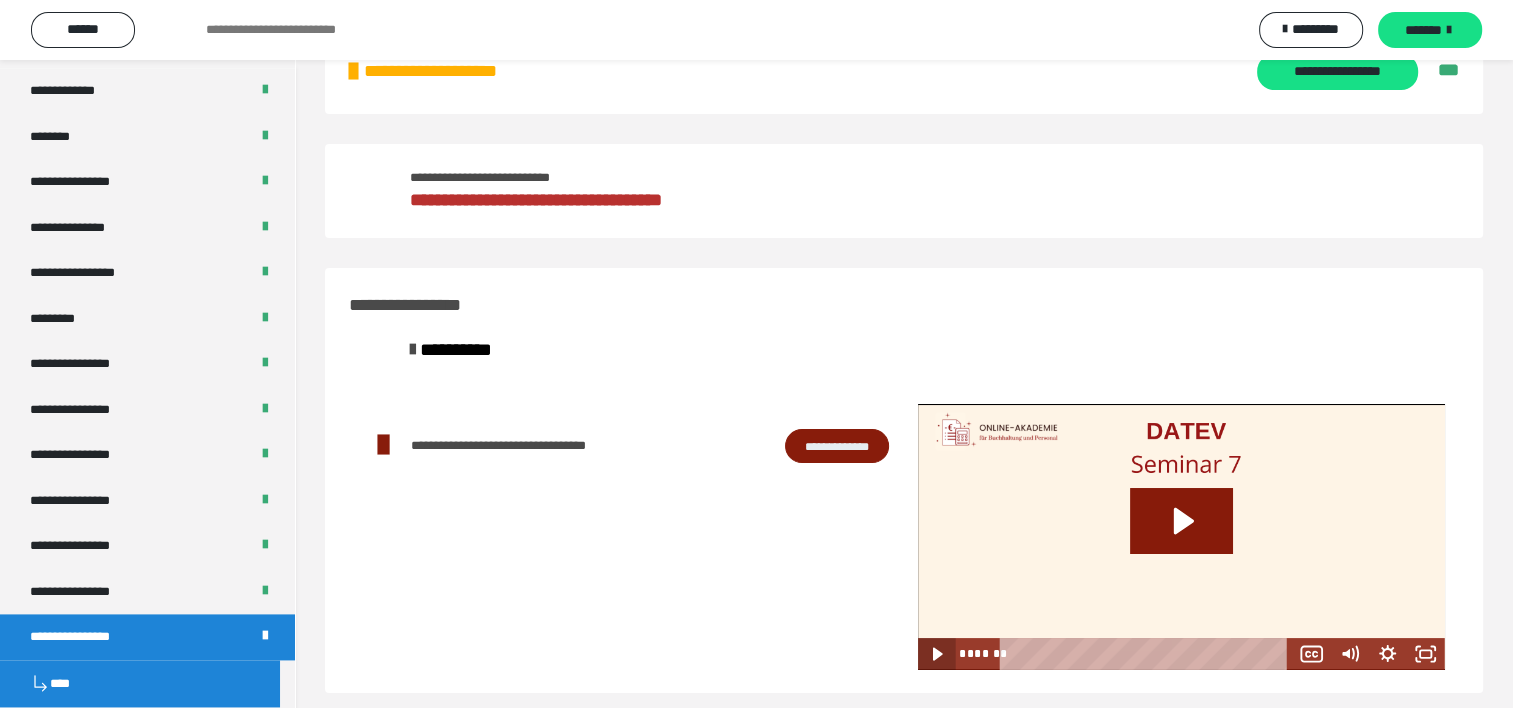 click 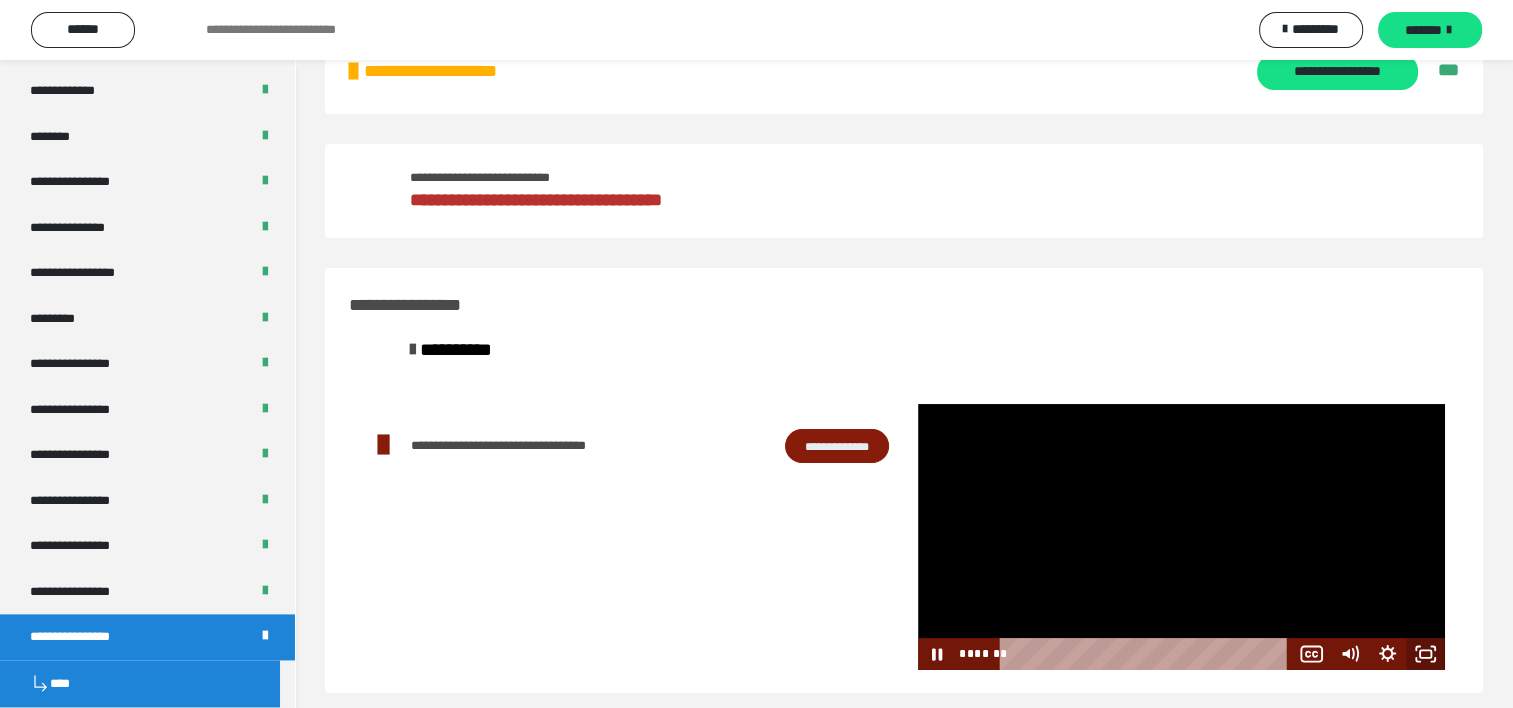 click 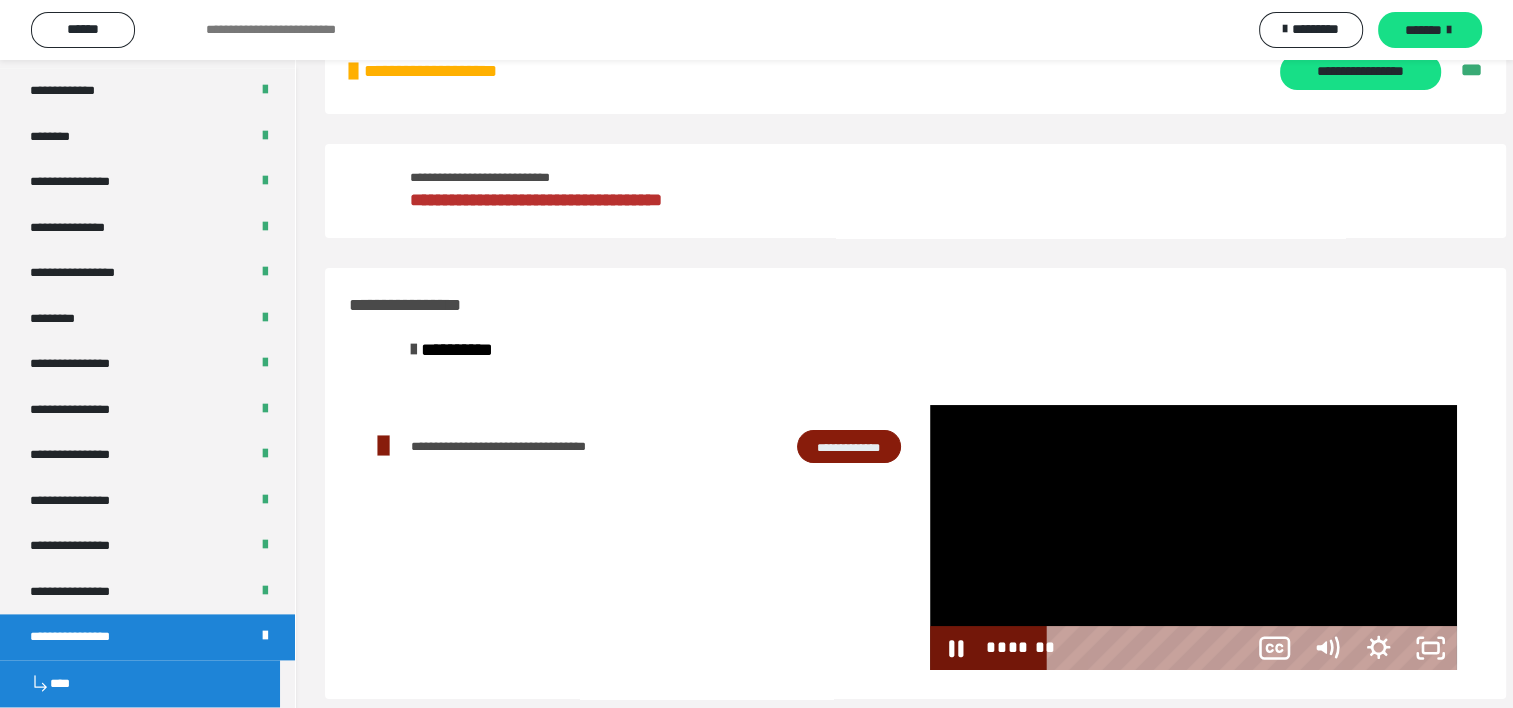 scroll, scrollTop: 2435, scrollLeft: 0, axis: vertical 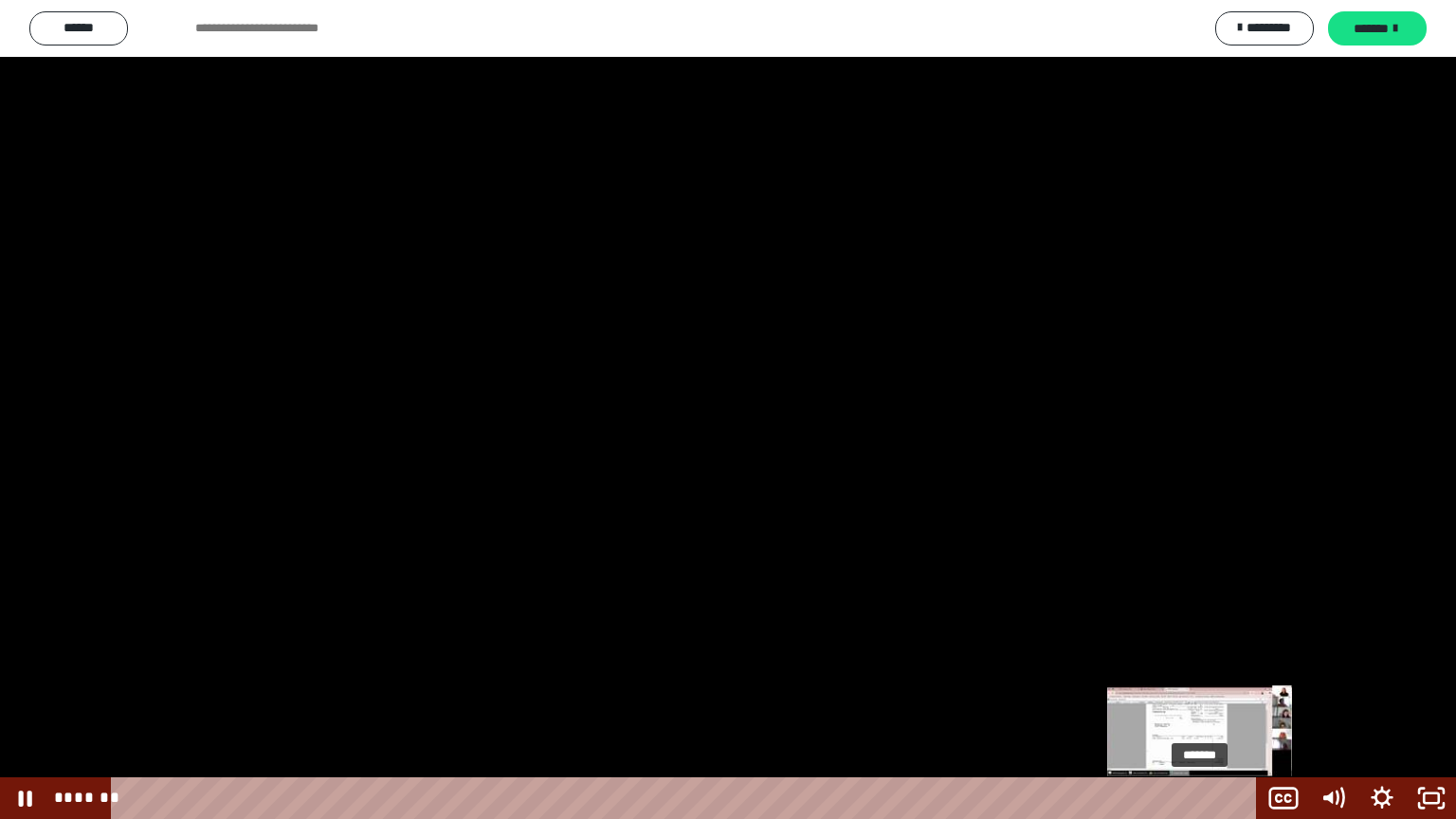 click on "*******" at bounding box center [687, 798] 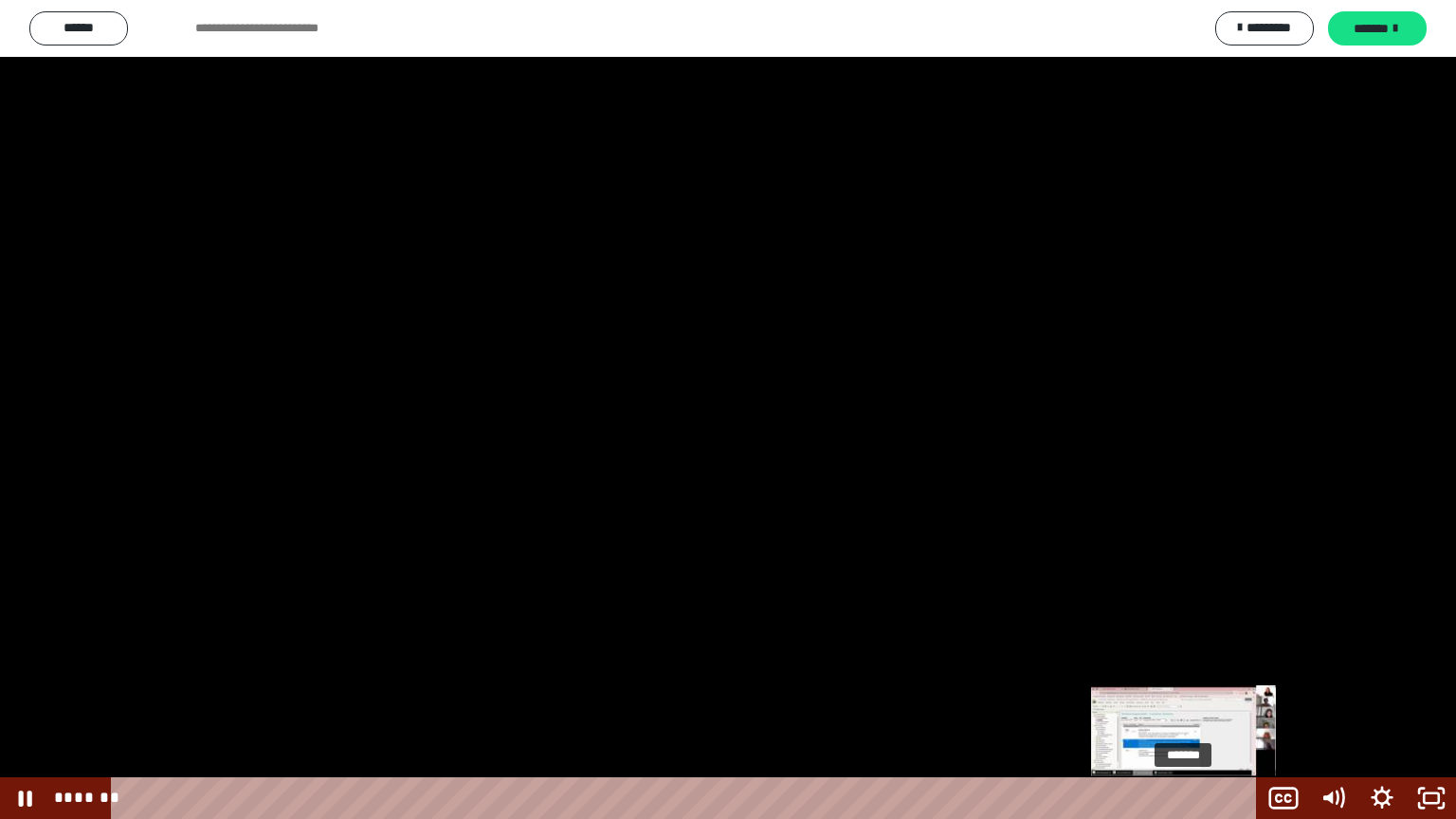 click on "*******" at bounding box center (687, 798) 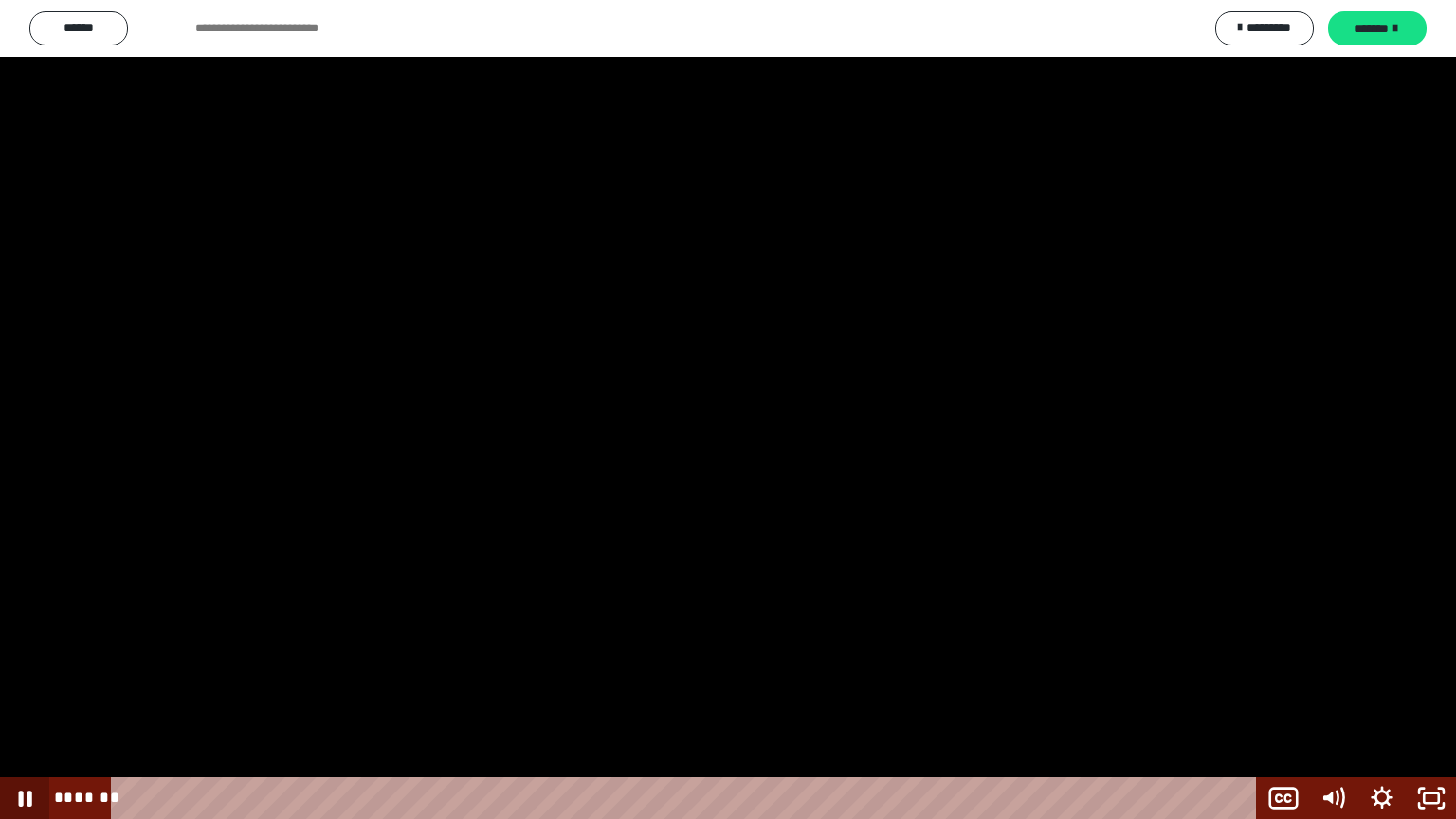 click 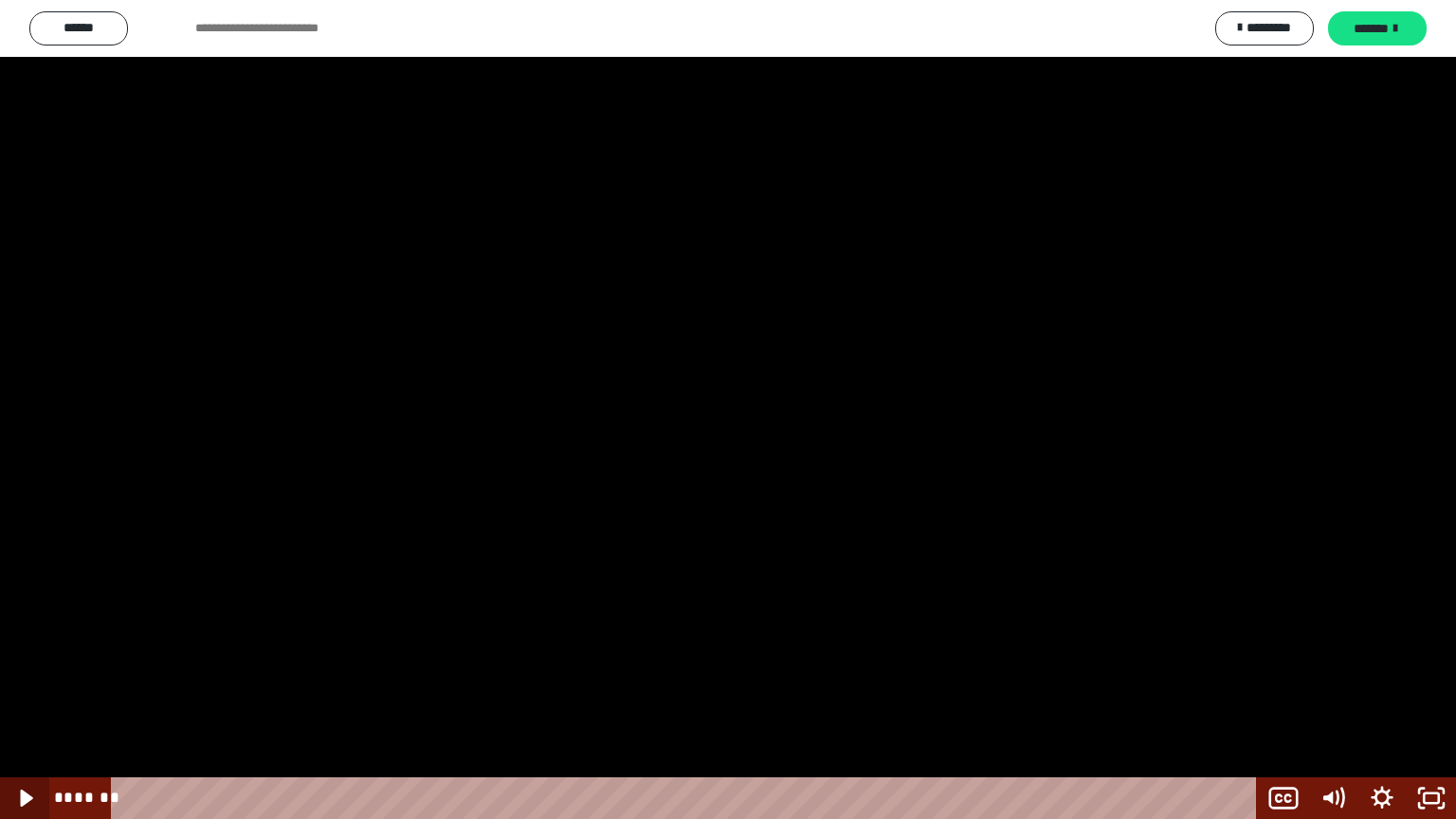click 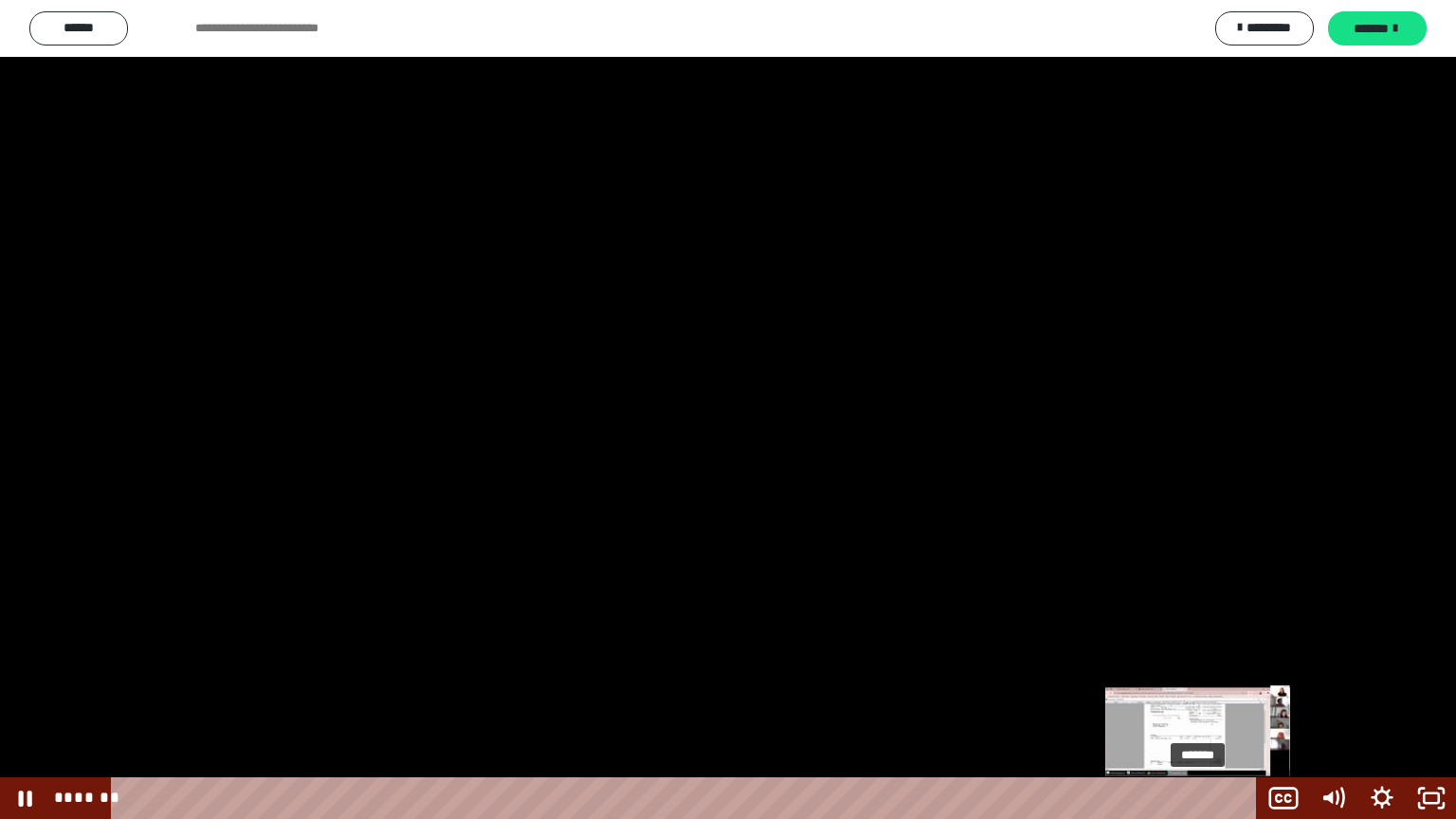 click on "*******" at bounding box center (687, 798) 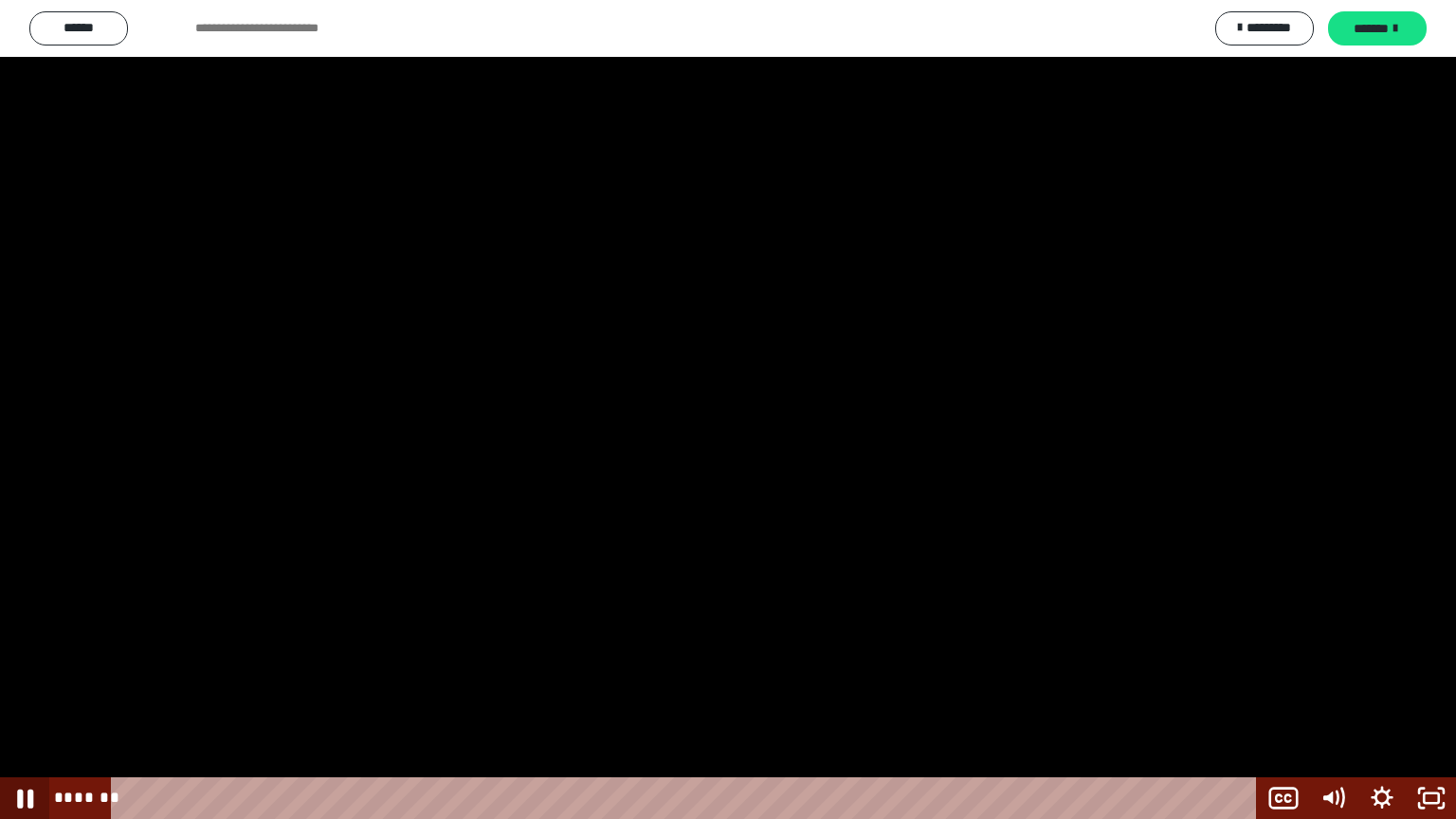click 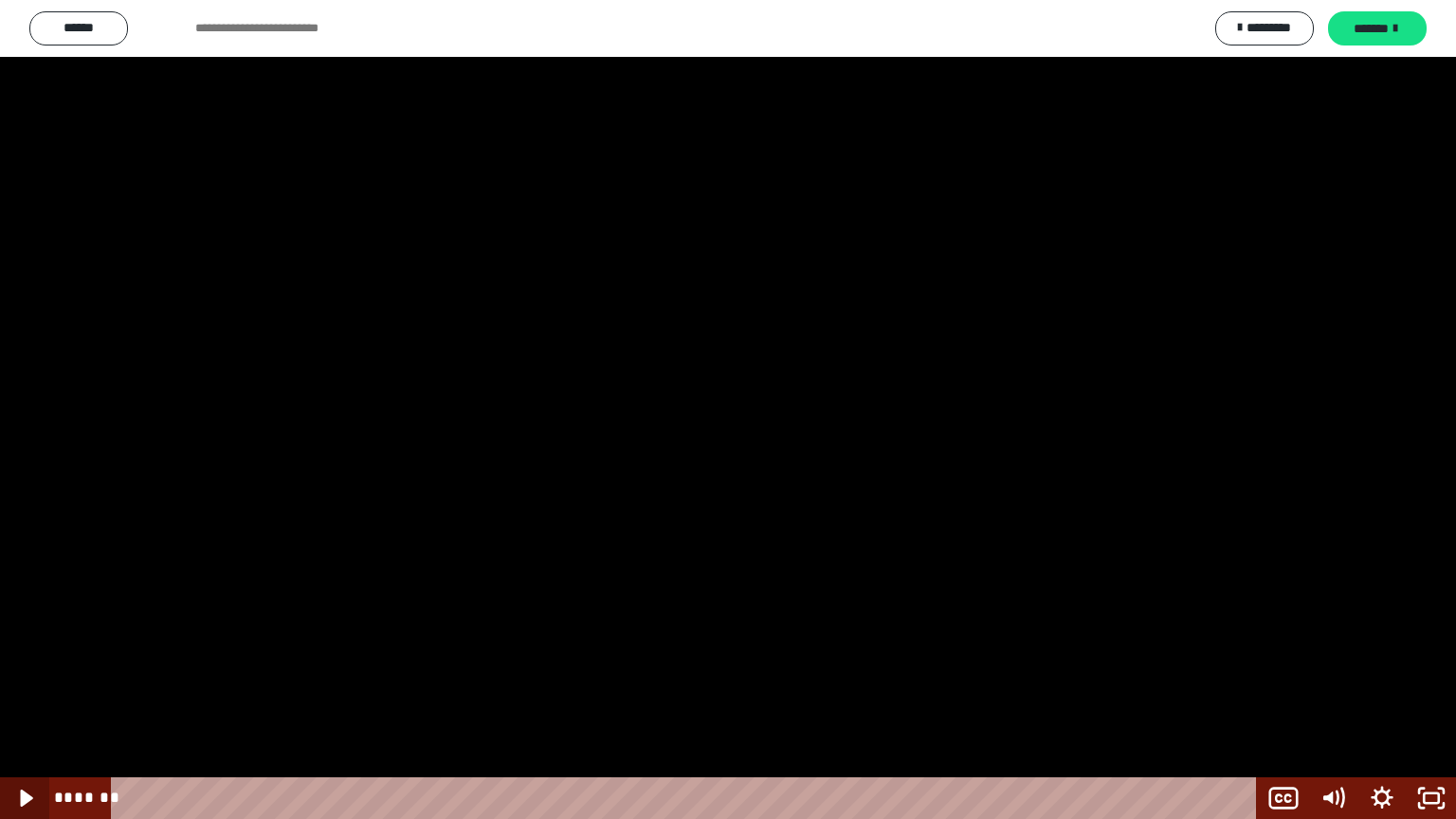 click 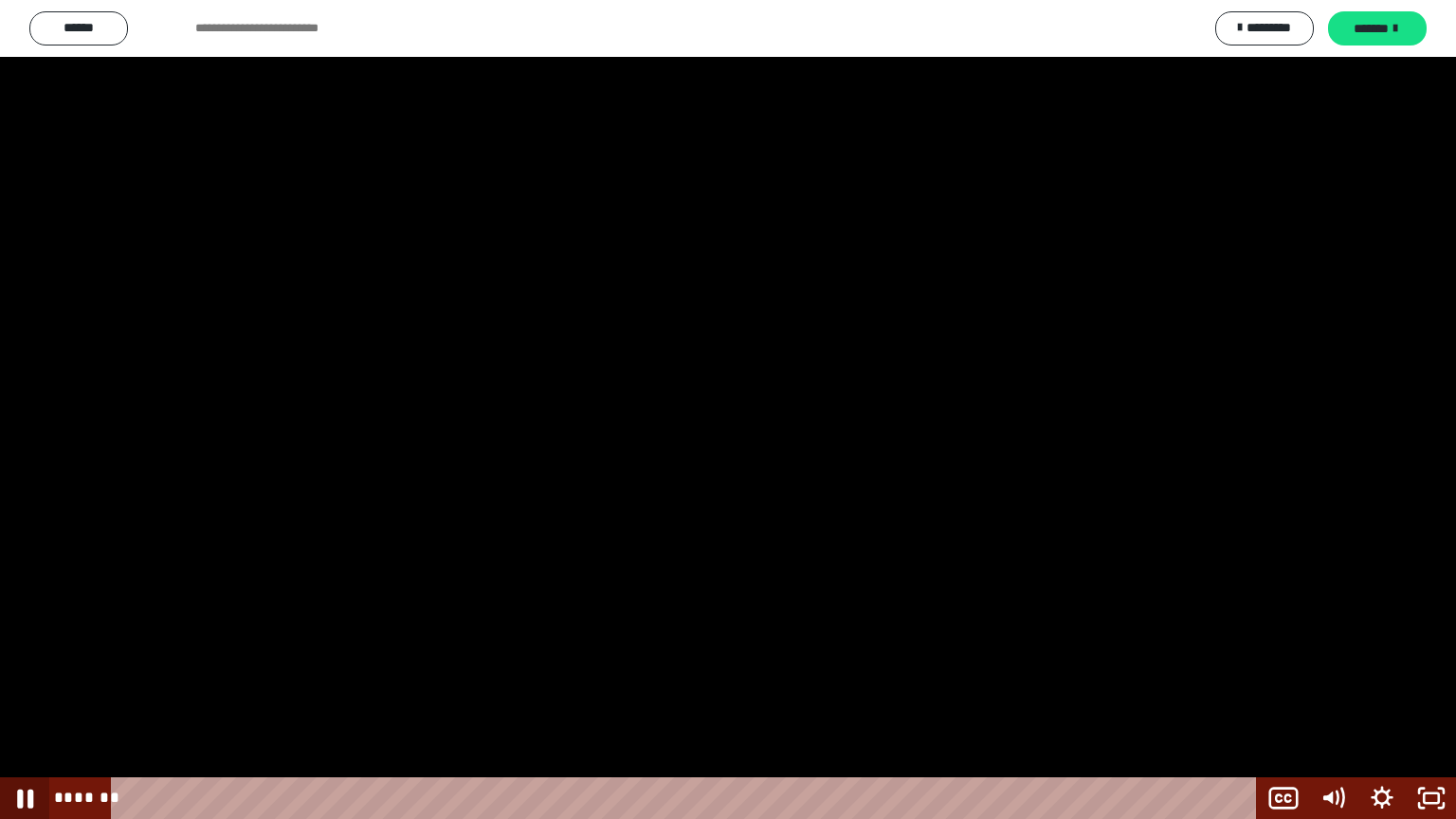 click 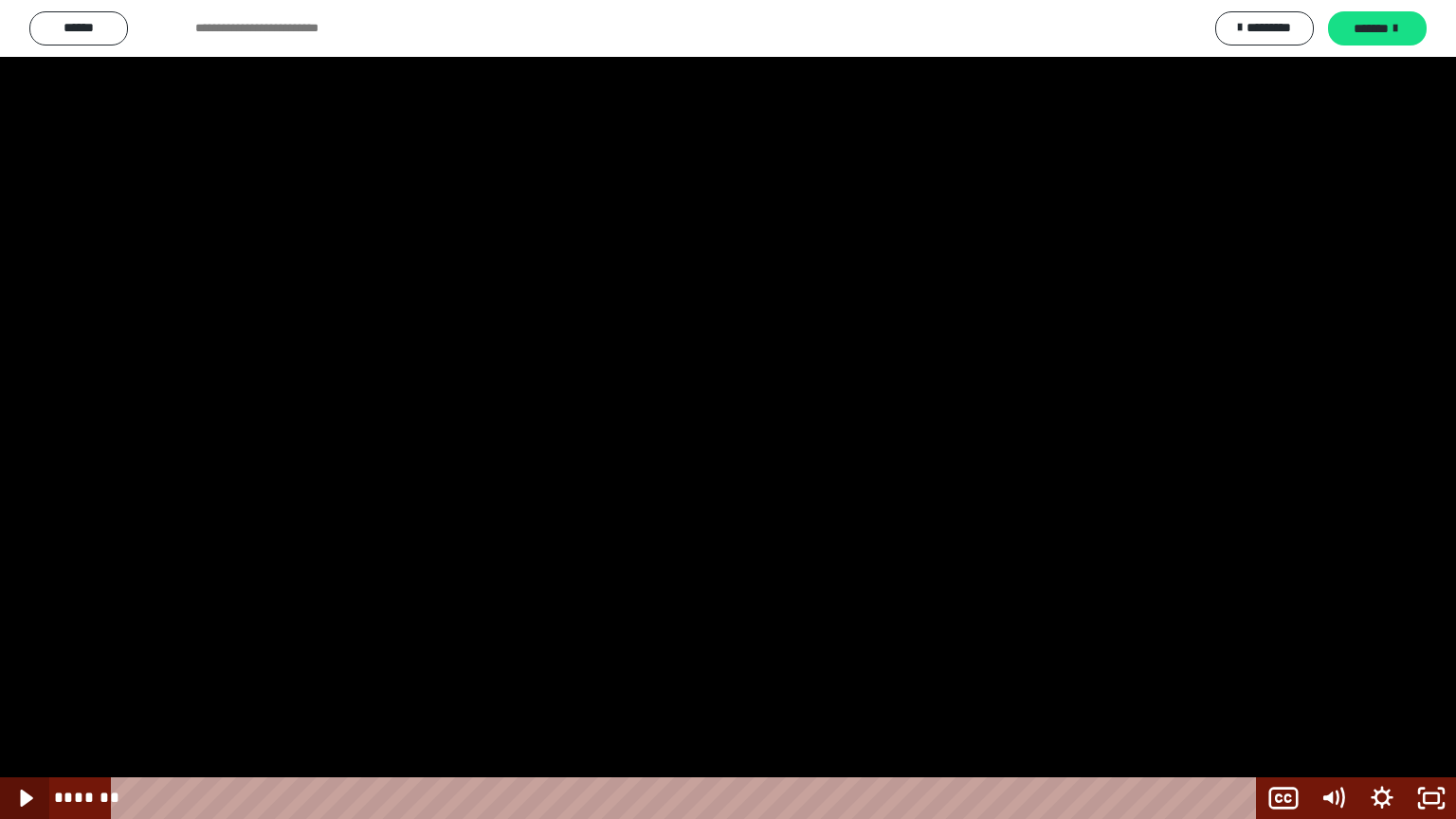 click 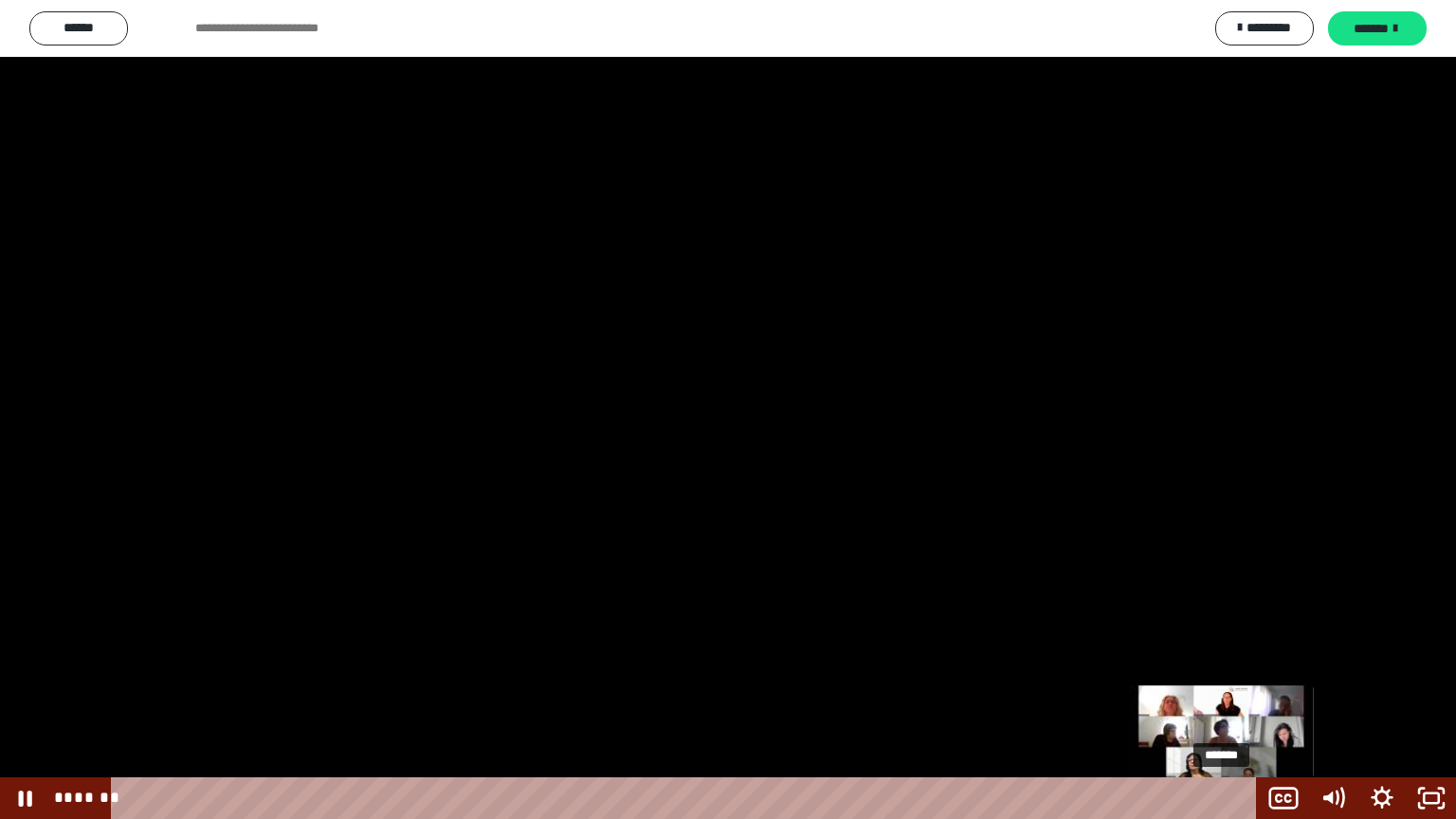 click on "*******" at bounding box center [687, 798] 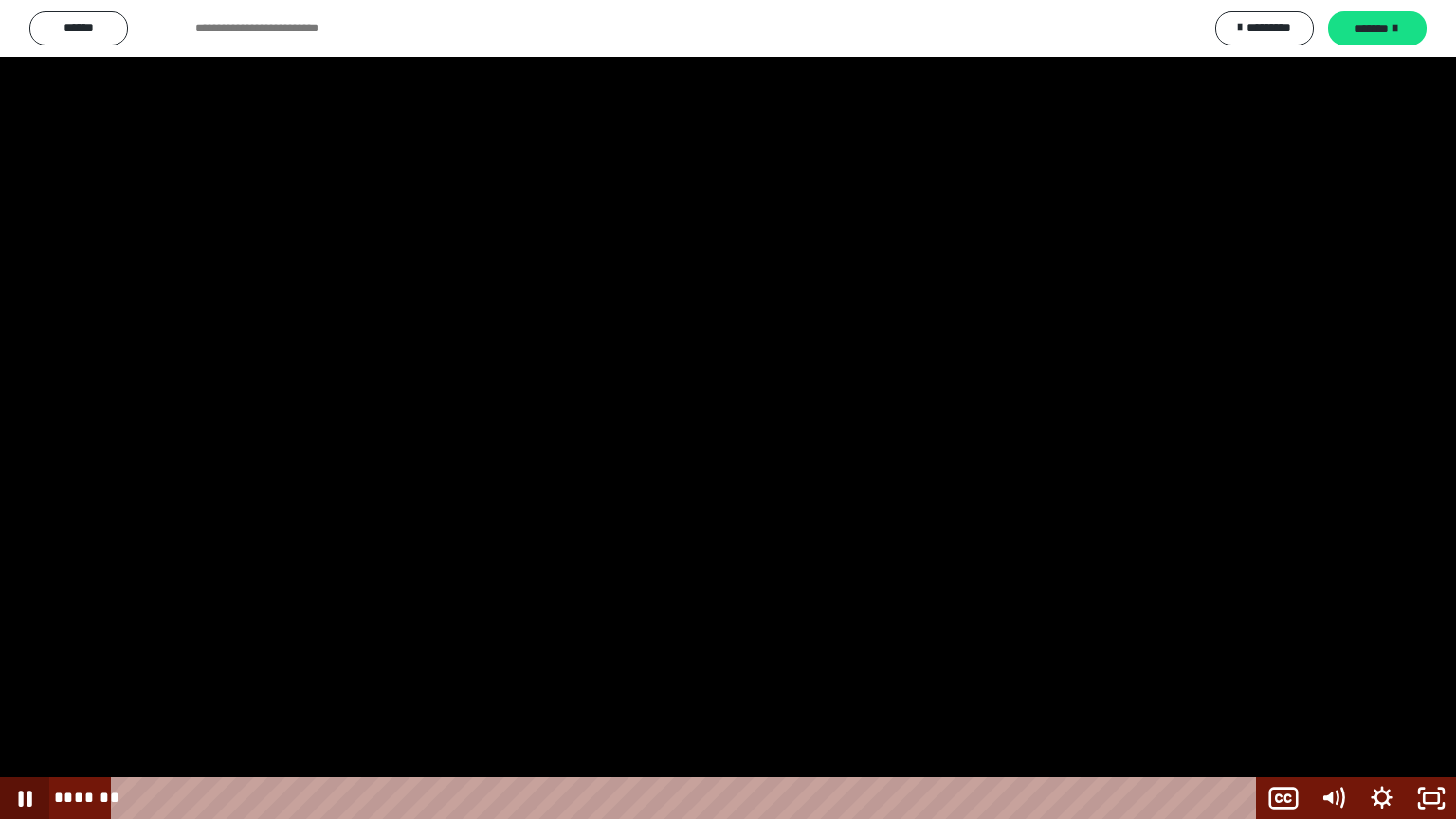 click 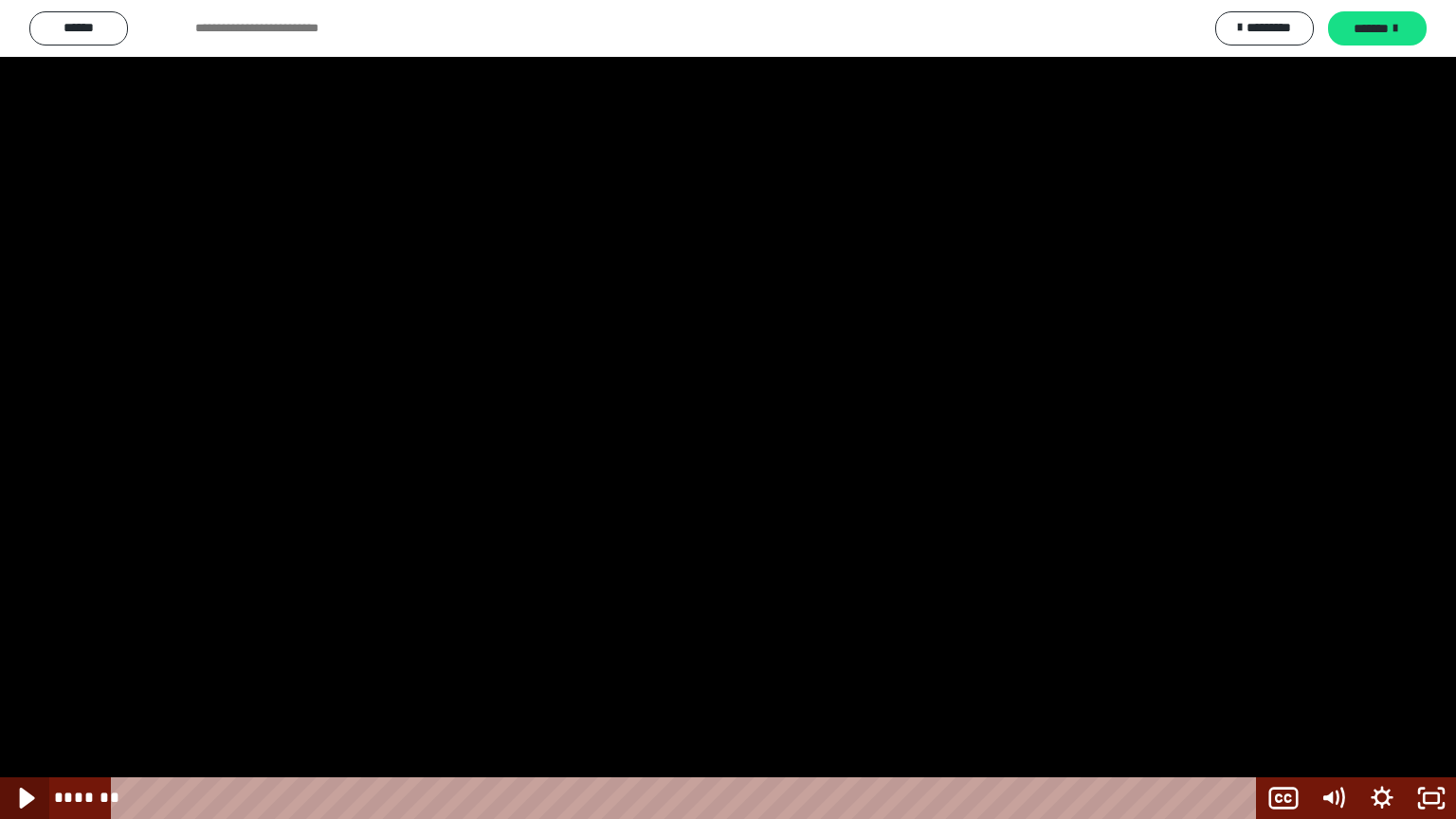 click 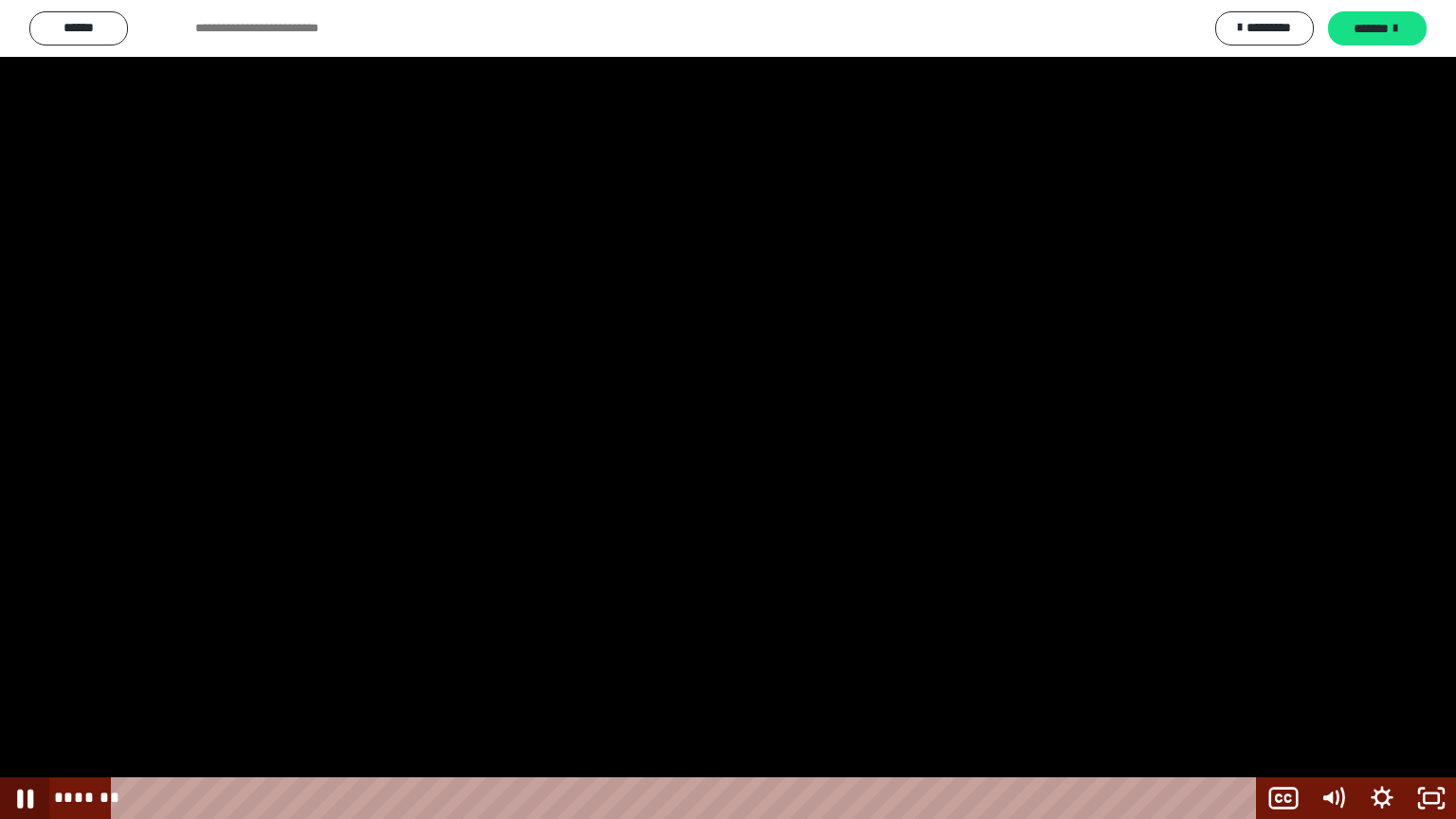 click 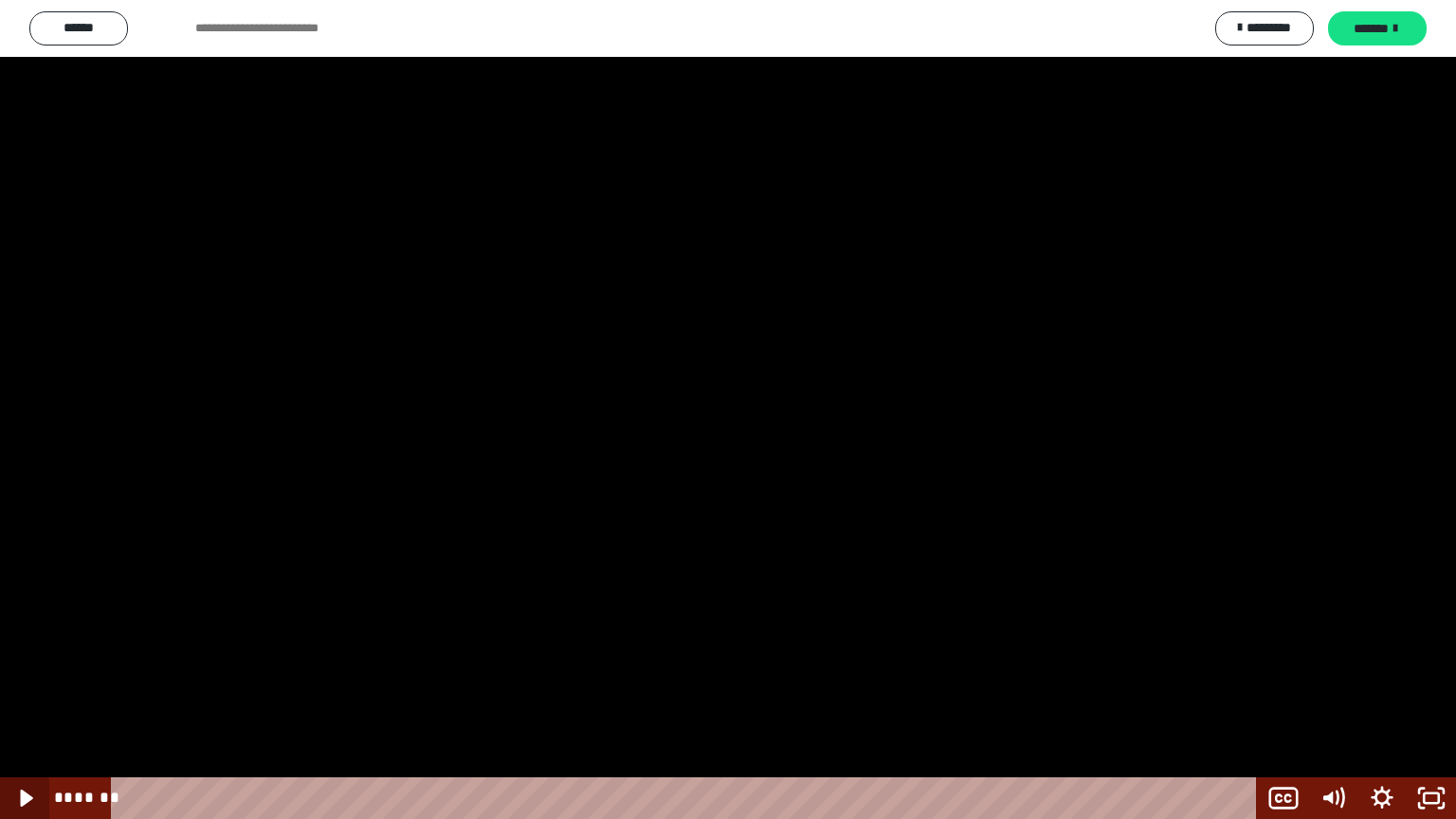 click 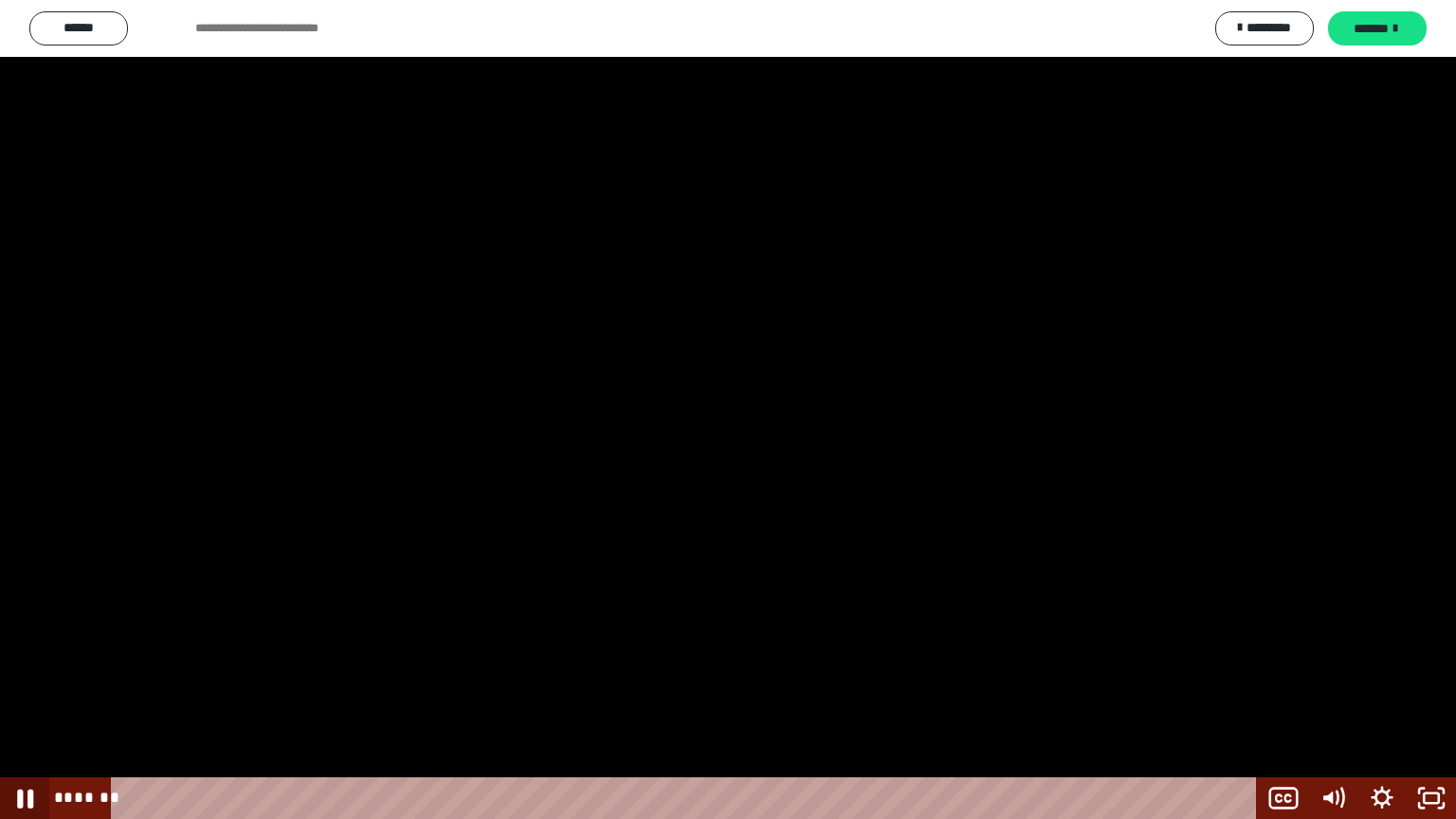 click 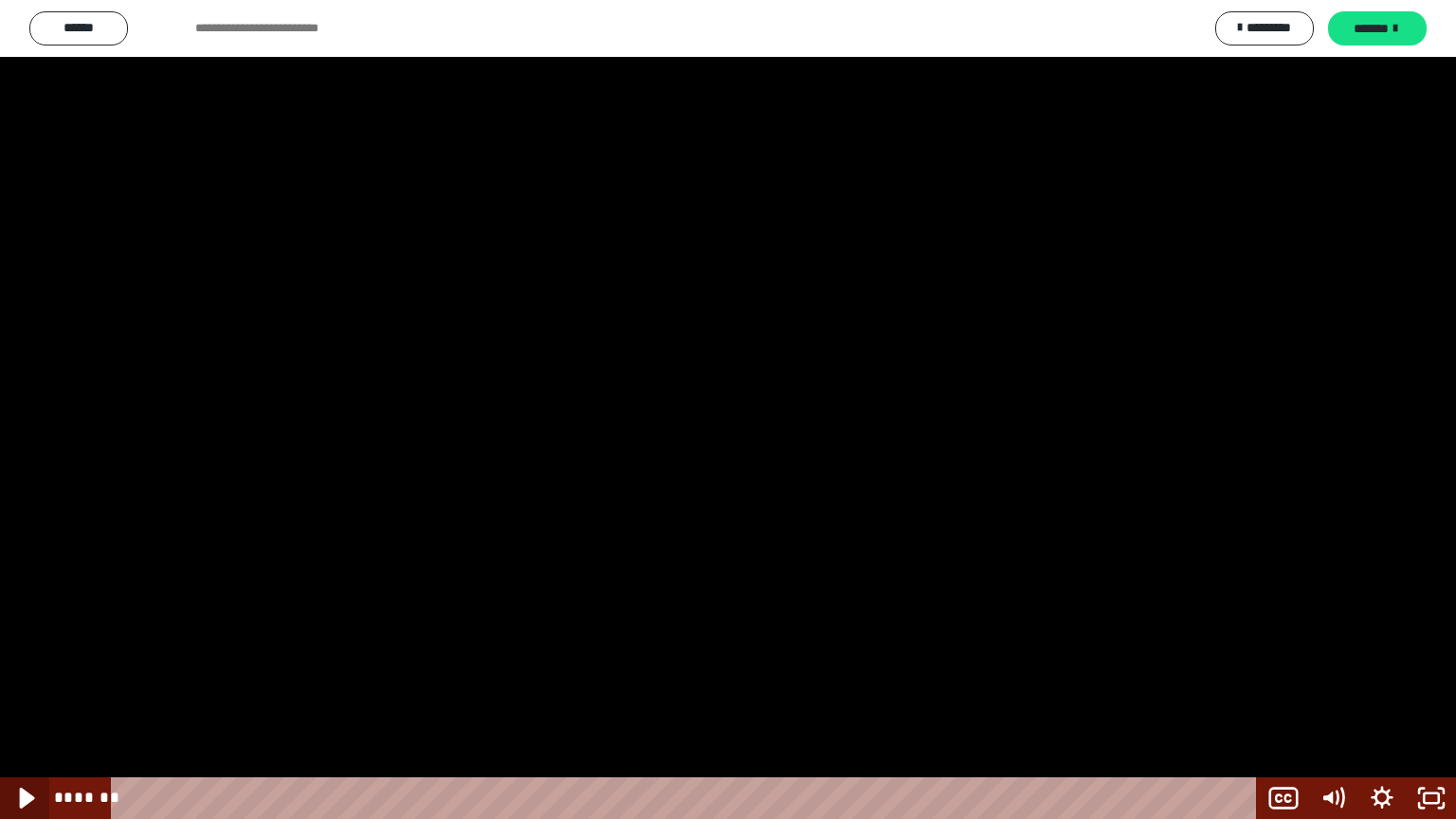 click 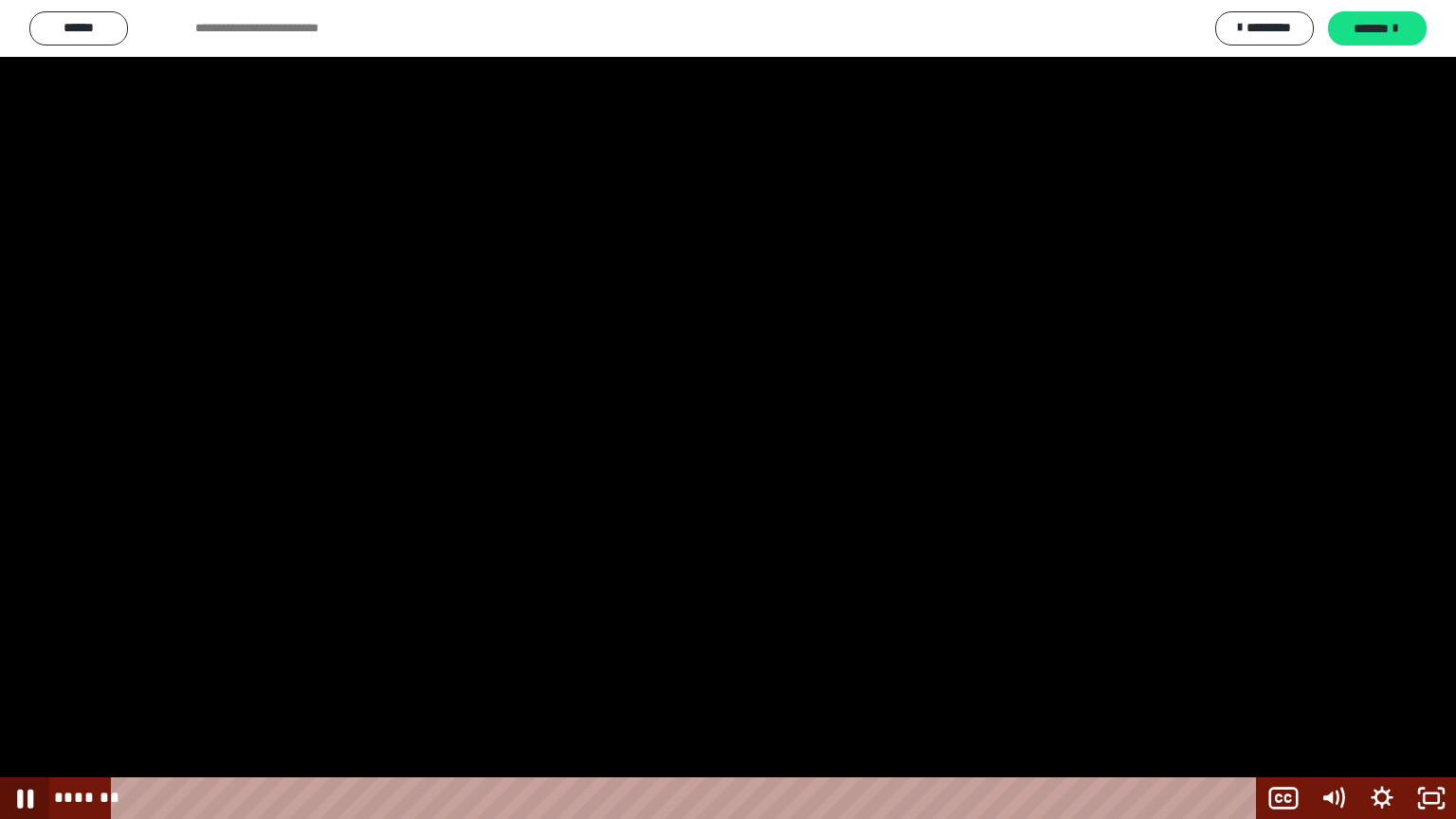 click 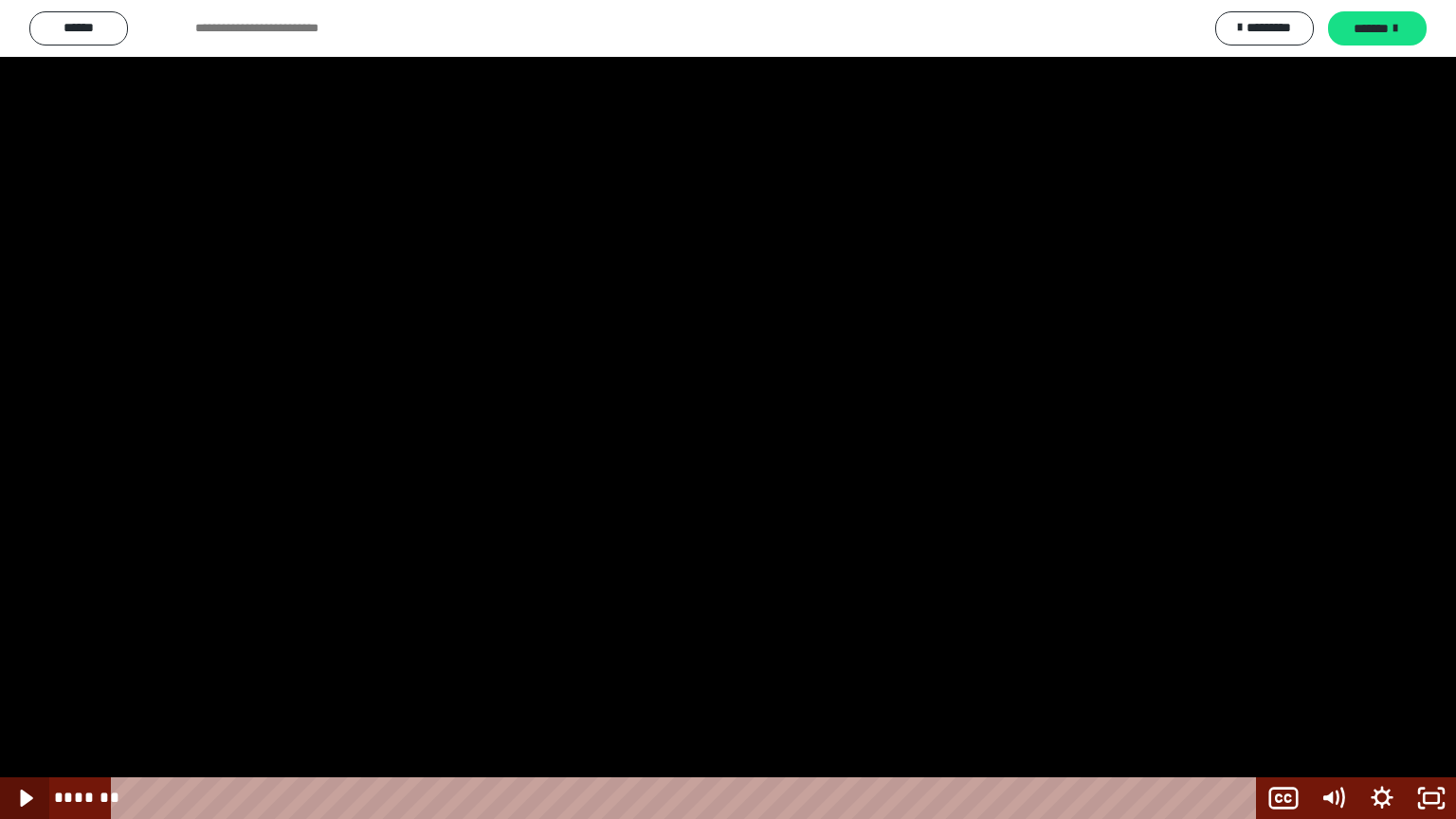 click 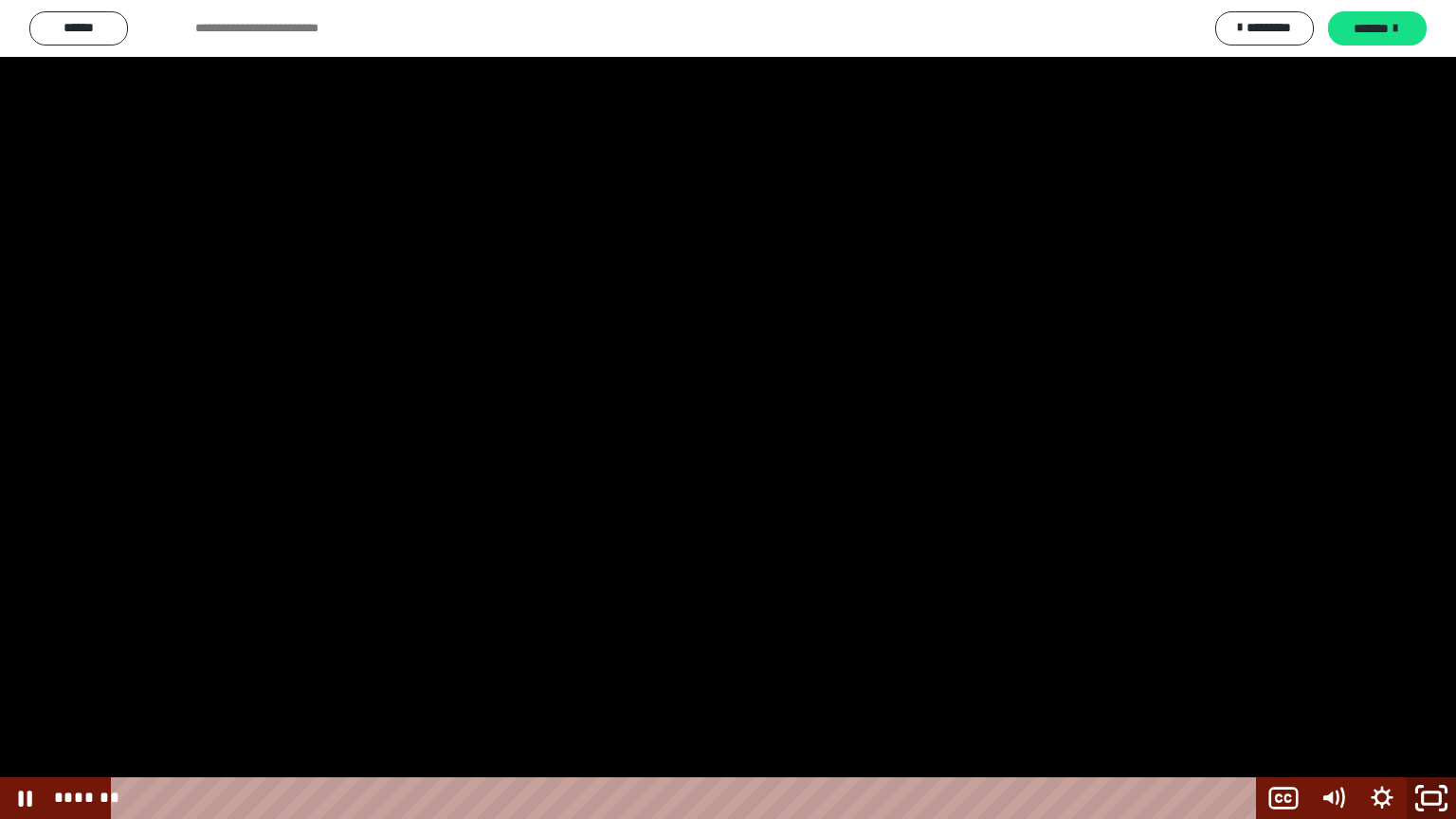 click 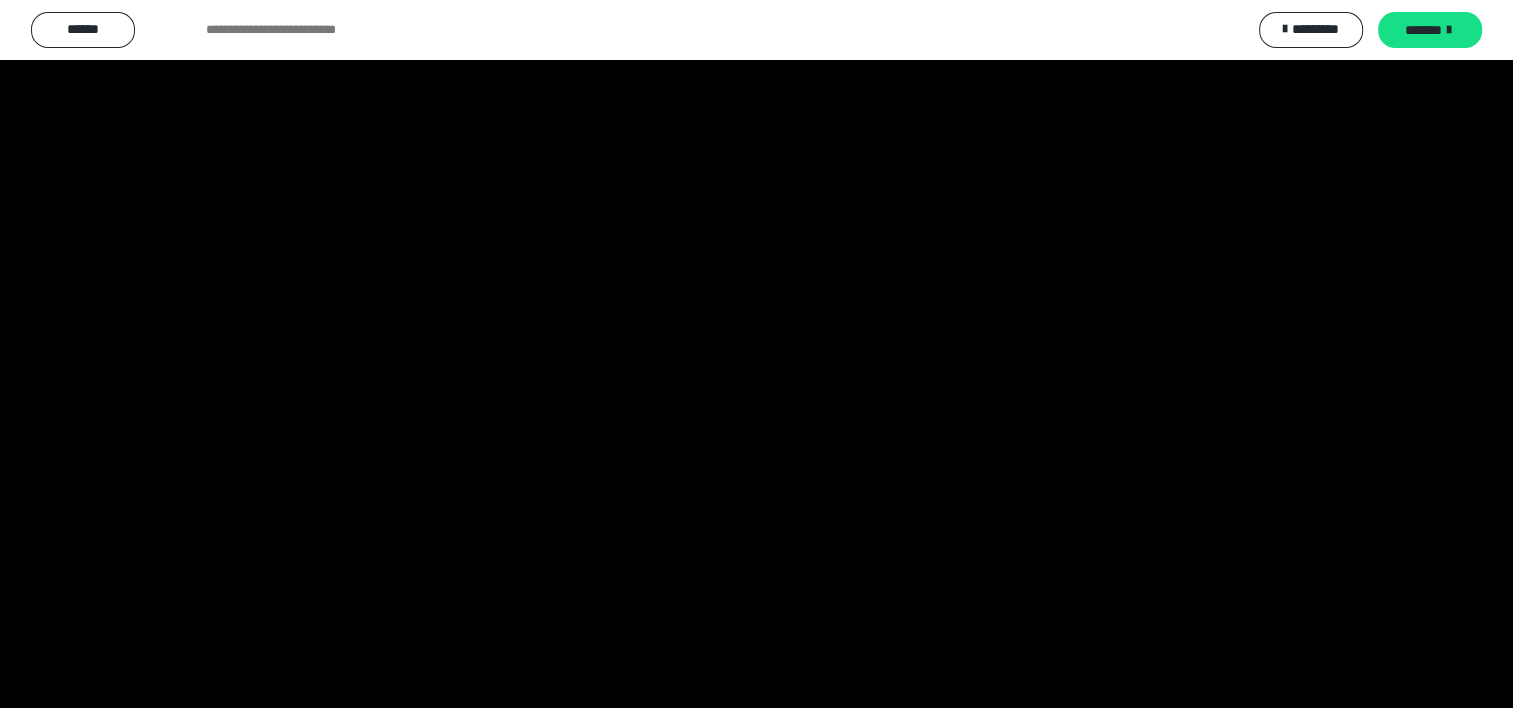 scroll, scrollTop: 2591, scrollLeft: 0, axis: vertical 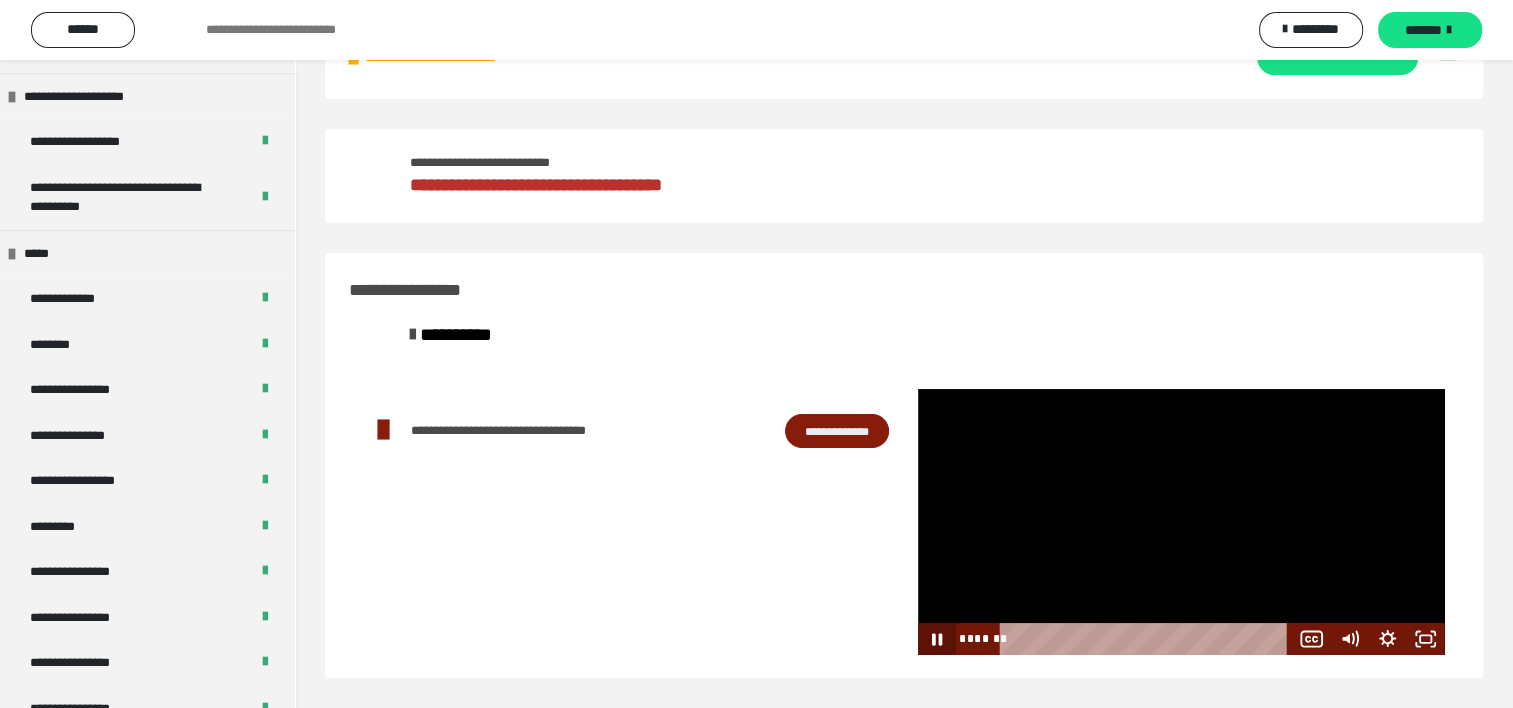 click 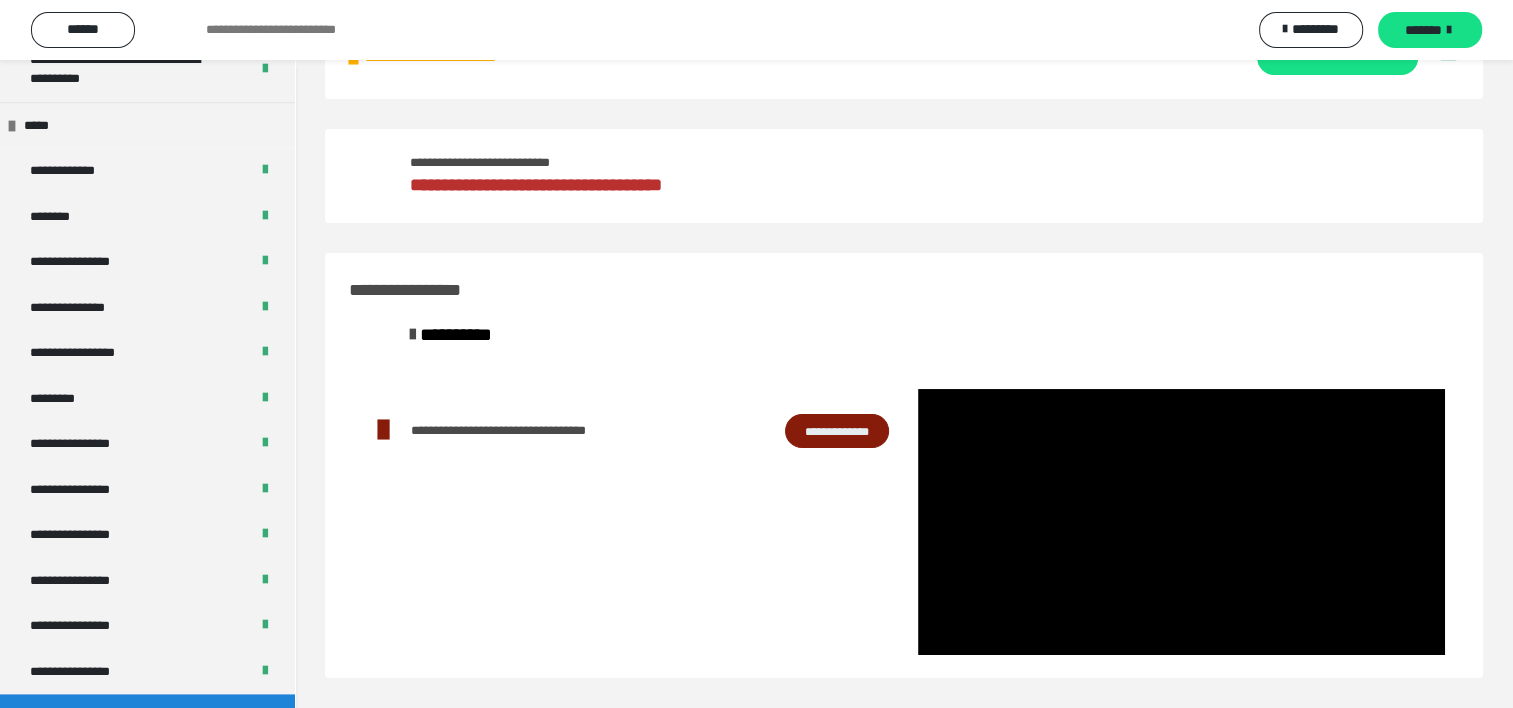 scroll, scrollTop: 2591, scrollLeft: 0, axis: vertical 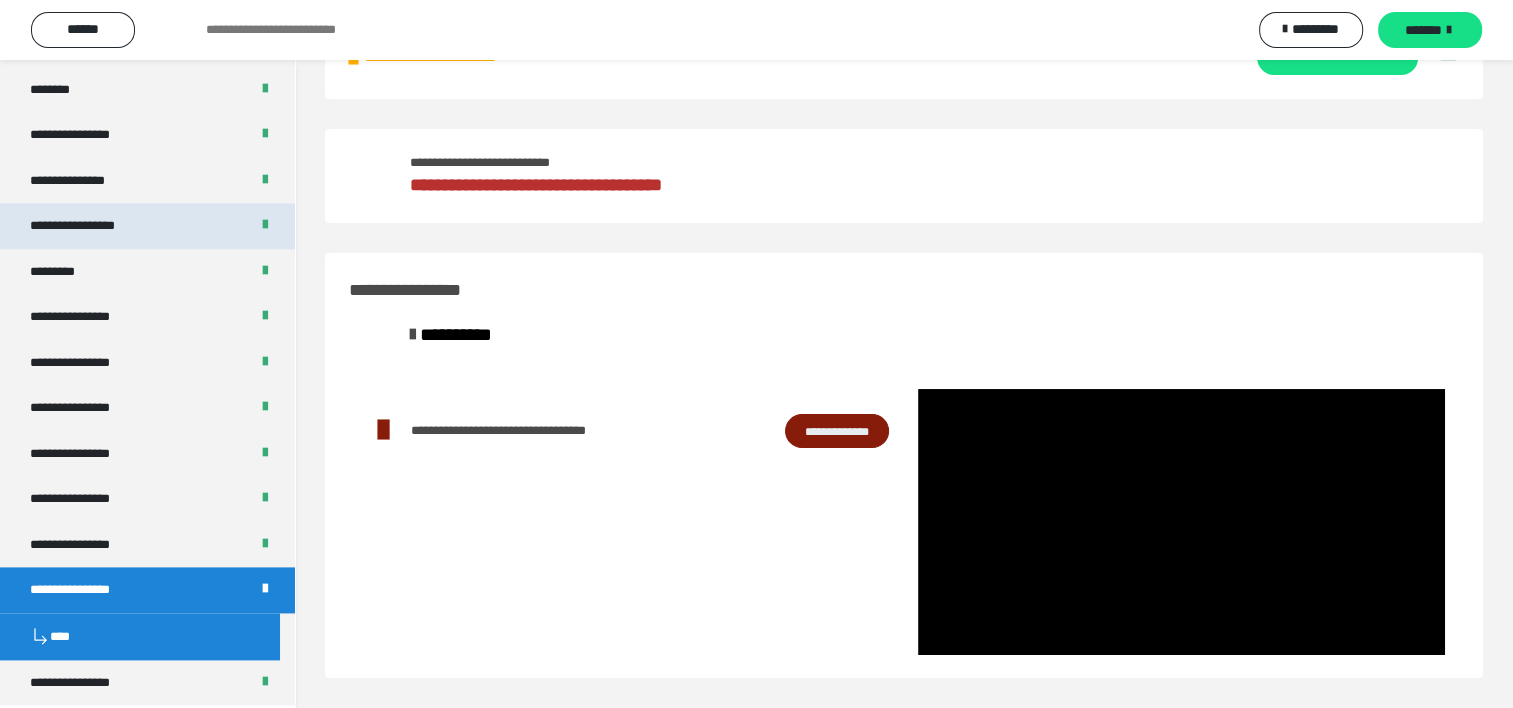 click on "**********" at bounding box center [93, 226] 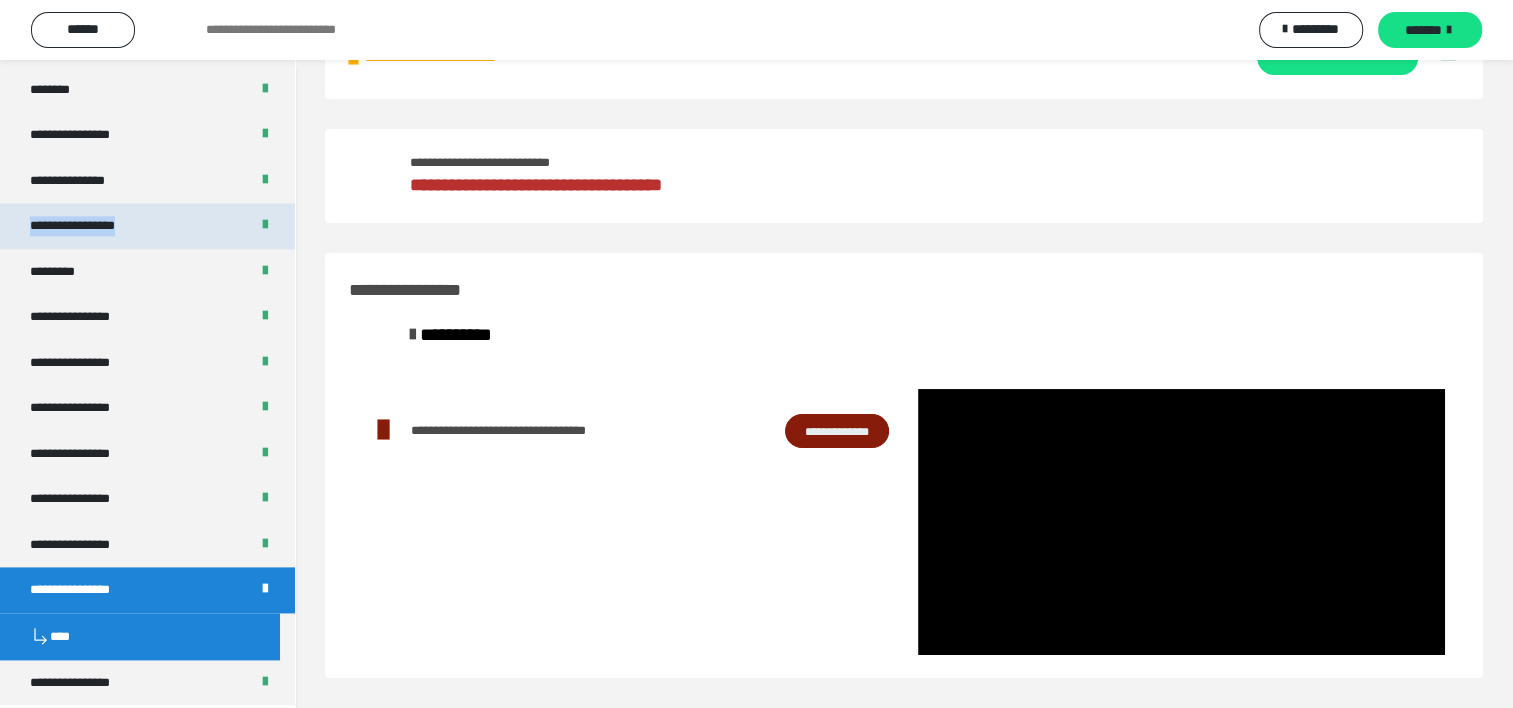 click on "**********" at bounding box center (93, 226) 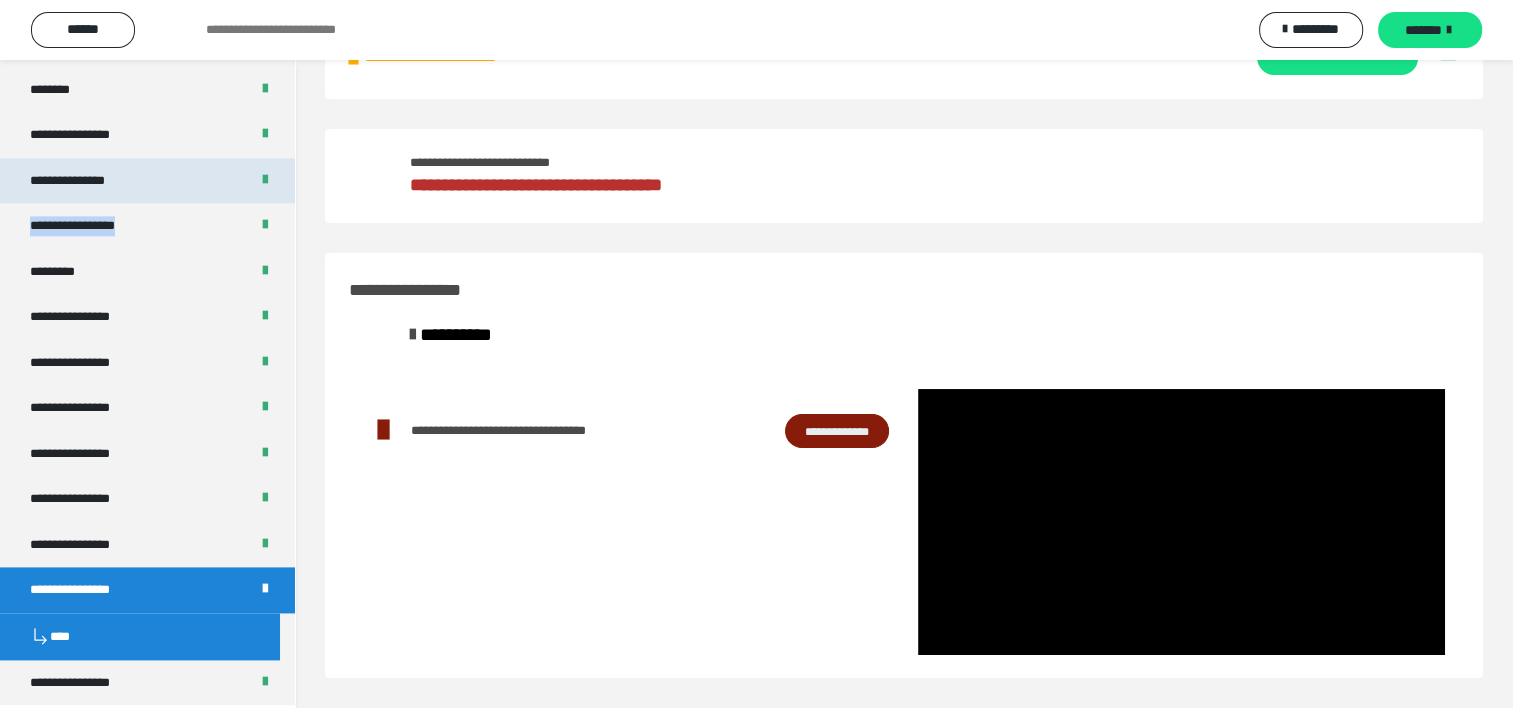 drag, startPoint x: 116, startPoint y: 230, endPoint x: 78, endPoint y: 232, distance: 38.052597 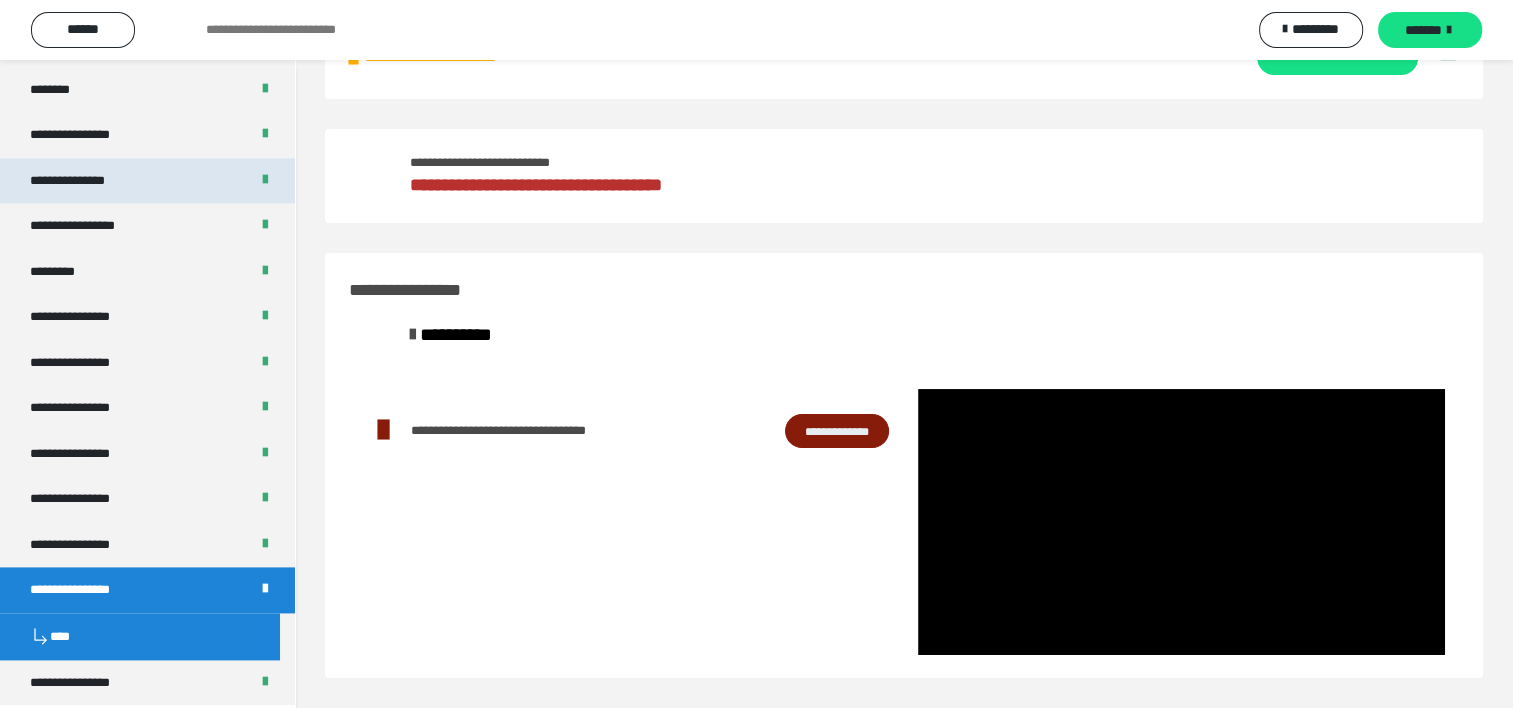 scroll, scrollTop: 2544, scrollLeft: 0, axis: vertical 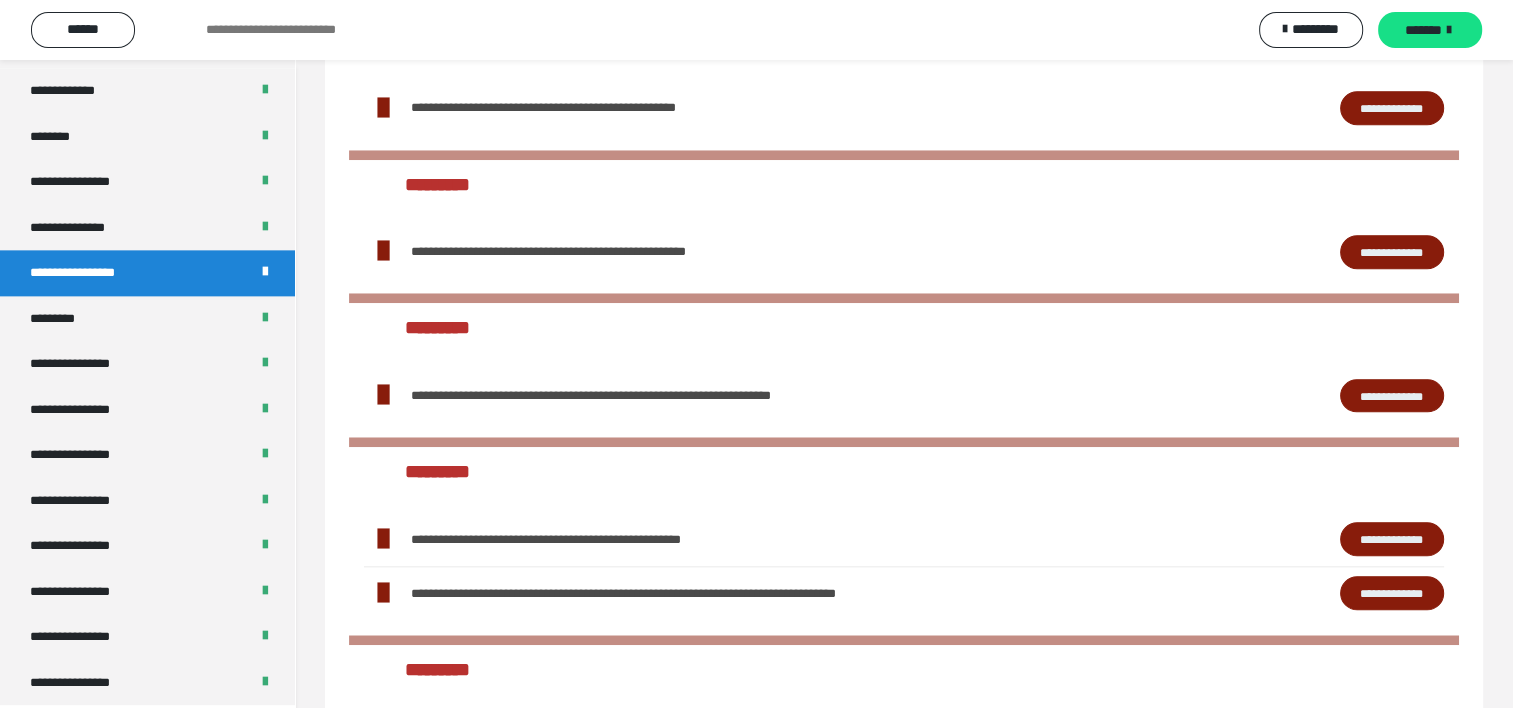 click on "**********" at bounding box center (1392, 396) 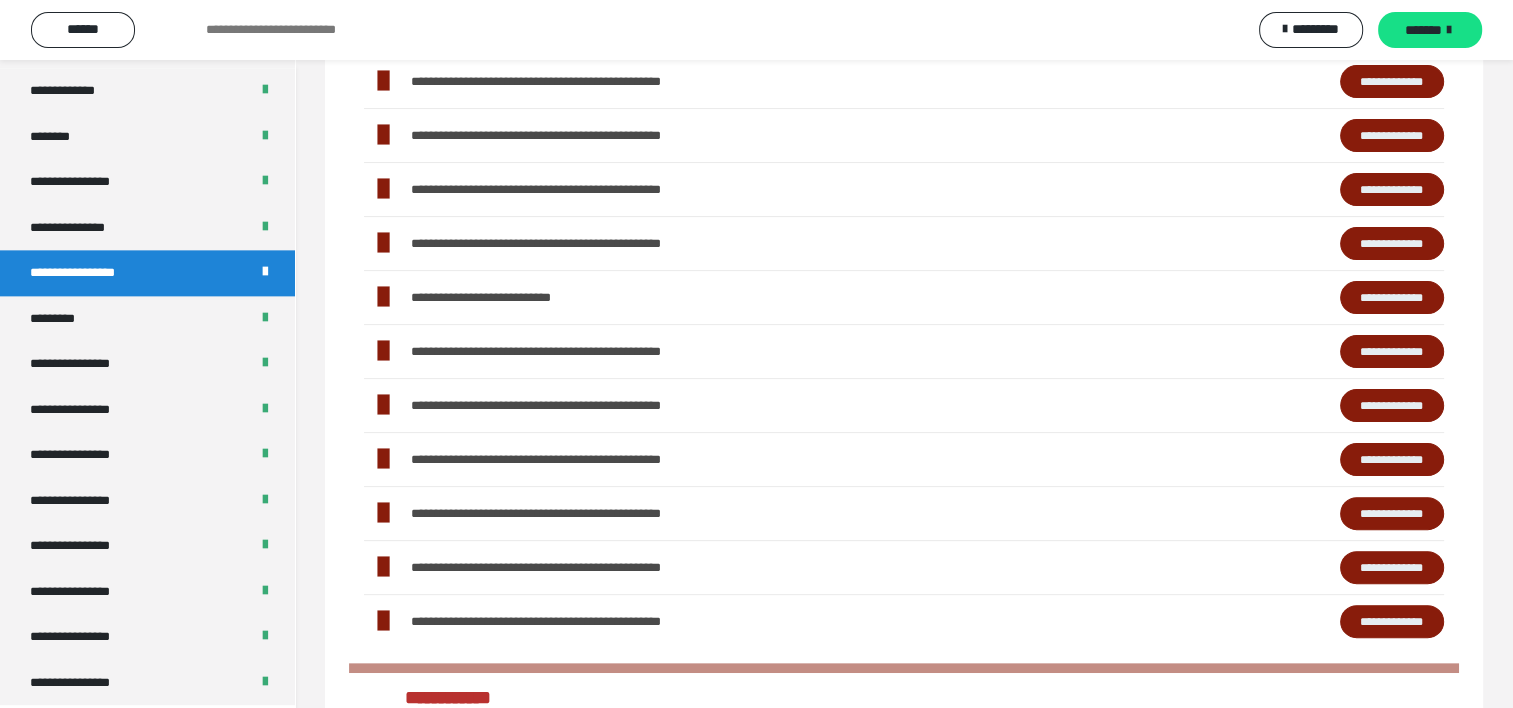 scroll, scrollTop: 445, scrollLeft: 0, axis: vertical 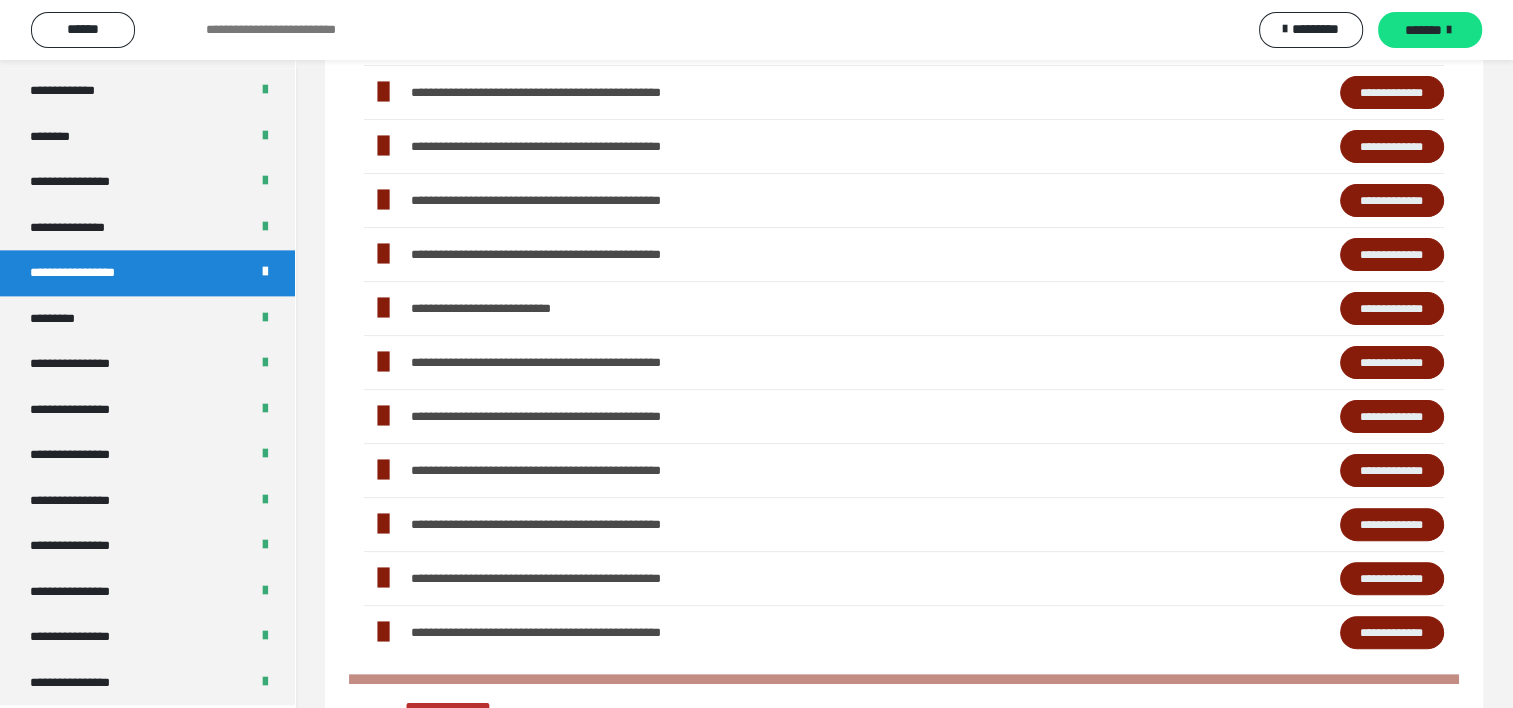 click on "**********" at bounding box center [1392, 309] 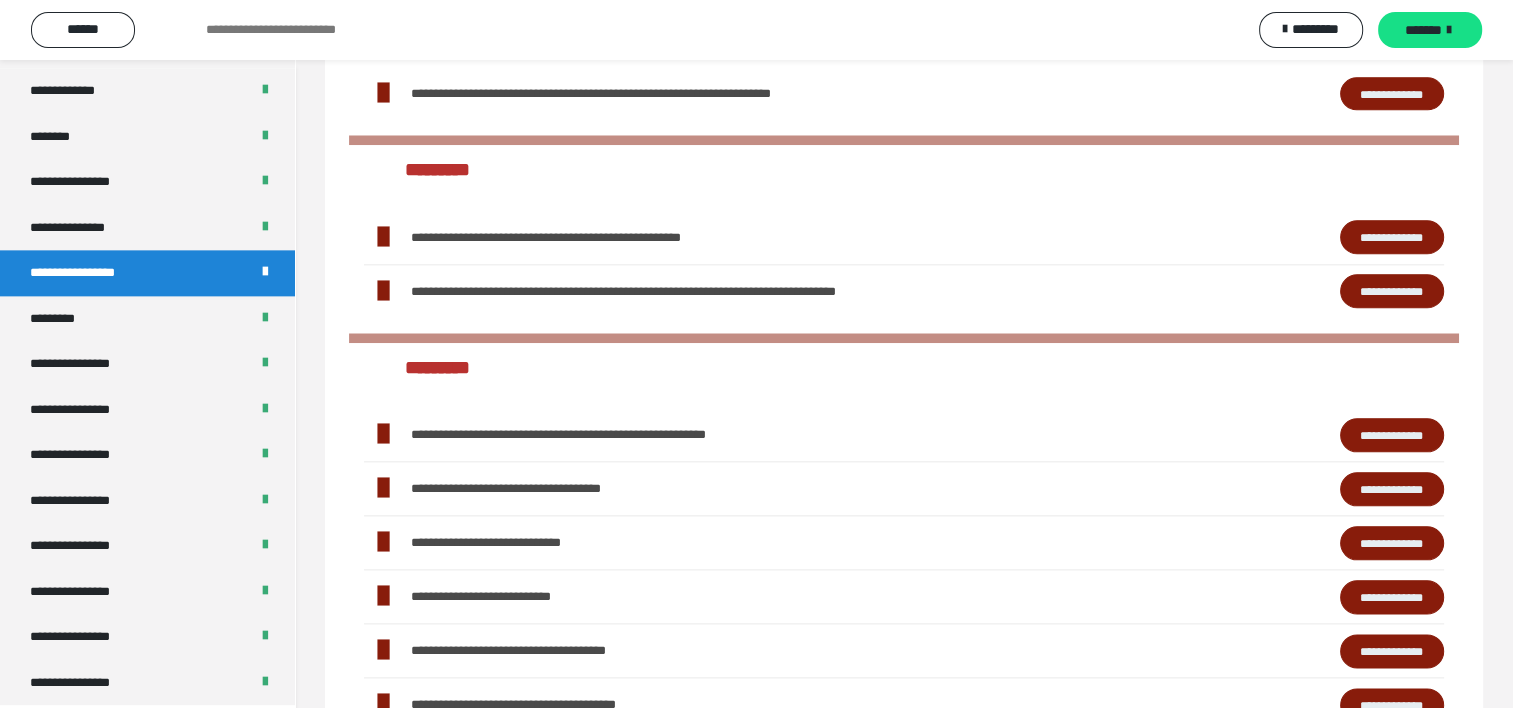 scroll, scrollTop: 2345, scrollLeft: 0, axis: vertical 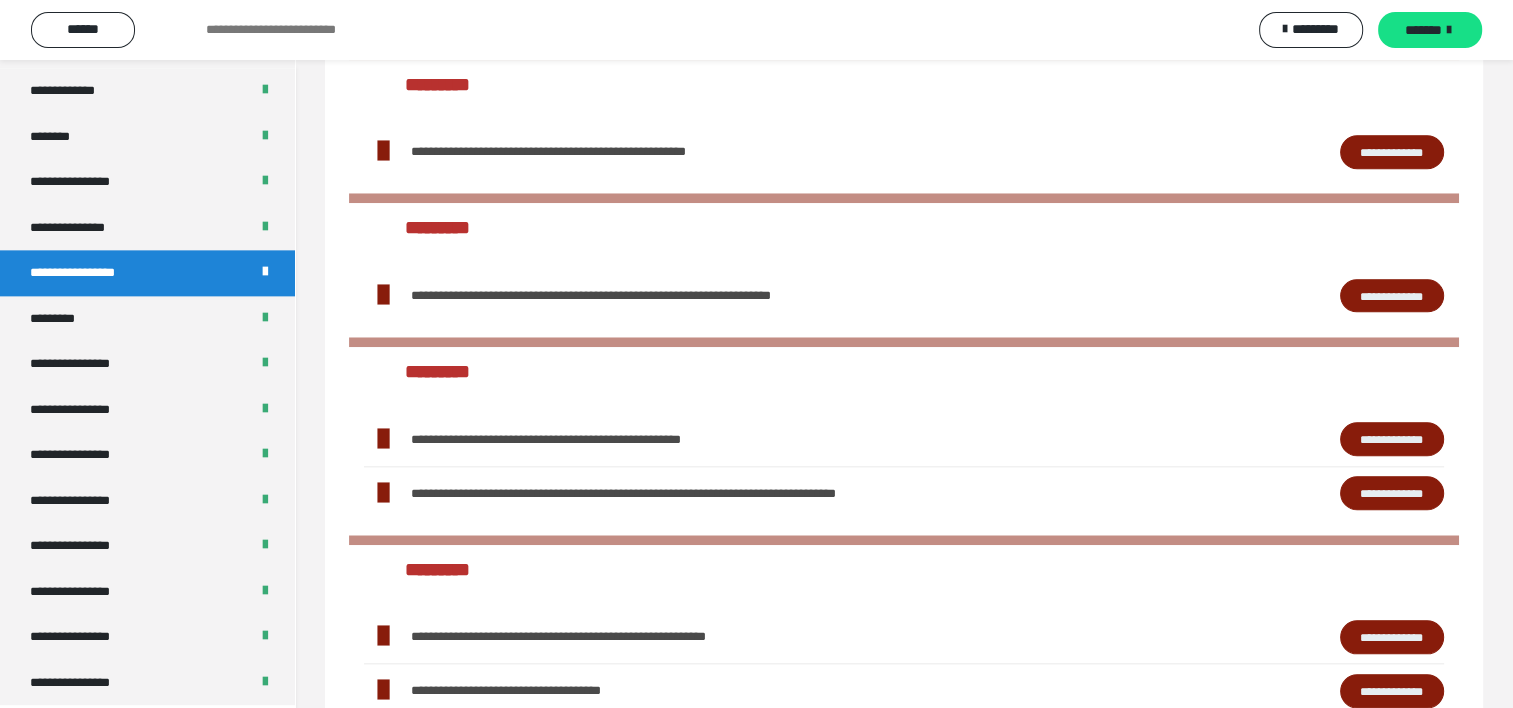 click on "**********" at bounding box center (1392, 152) 